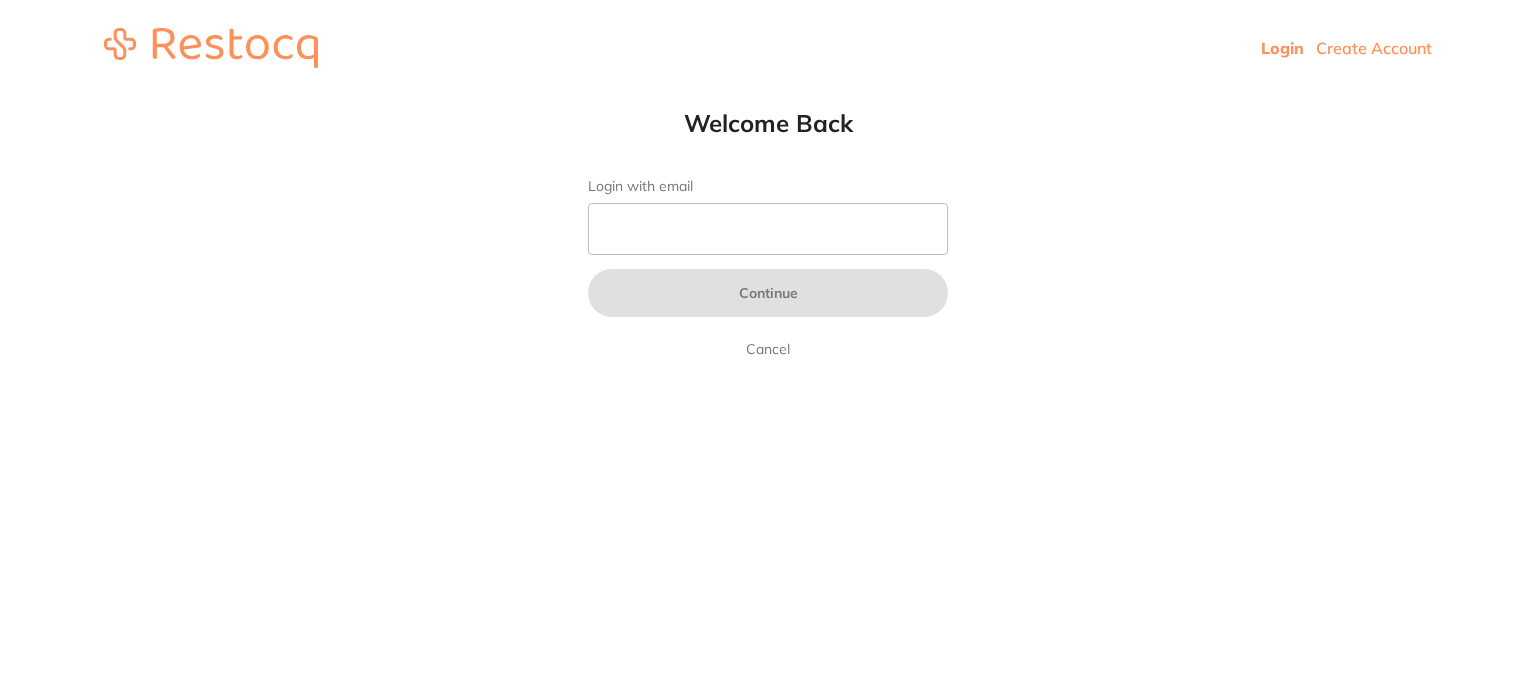 click on "Login with email" at bounding box center (768, 229) 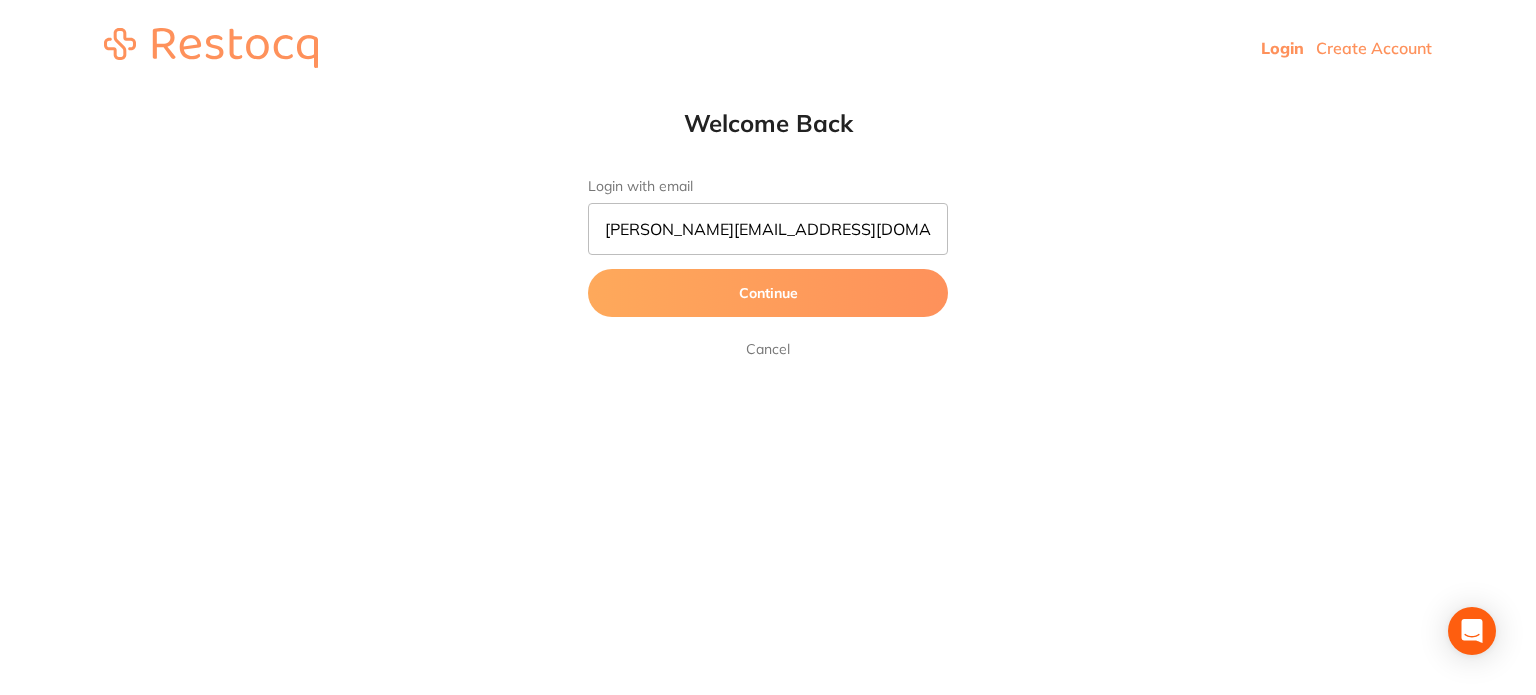type on "[PERSON_NAME][EMAIL_ADDRESS][DOMAIN_NAME]" 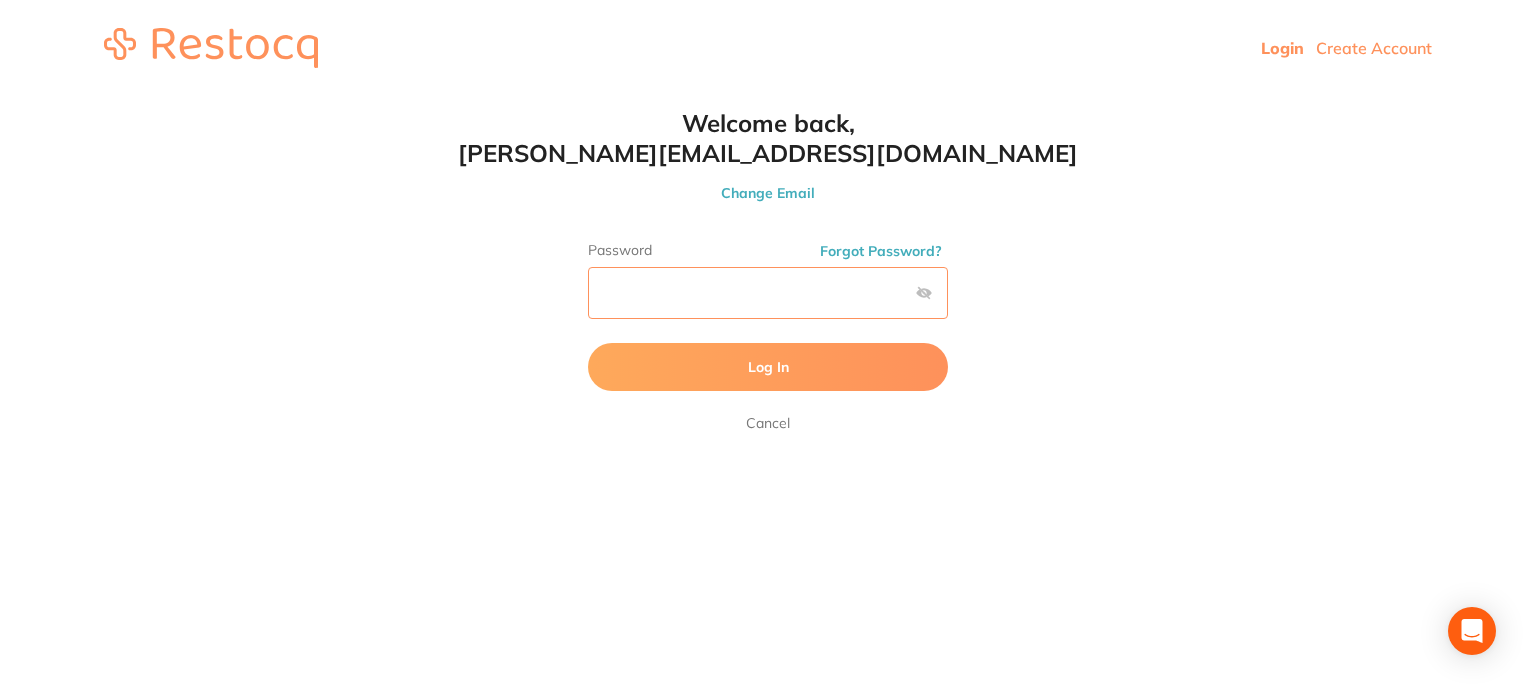 click on "Log In" at bounding box center (768, 367) 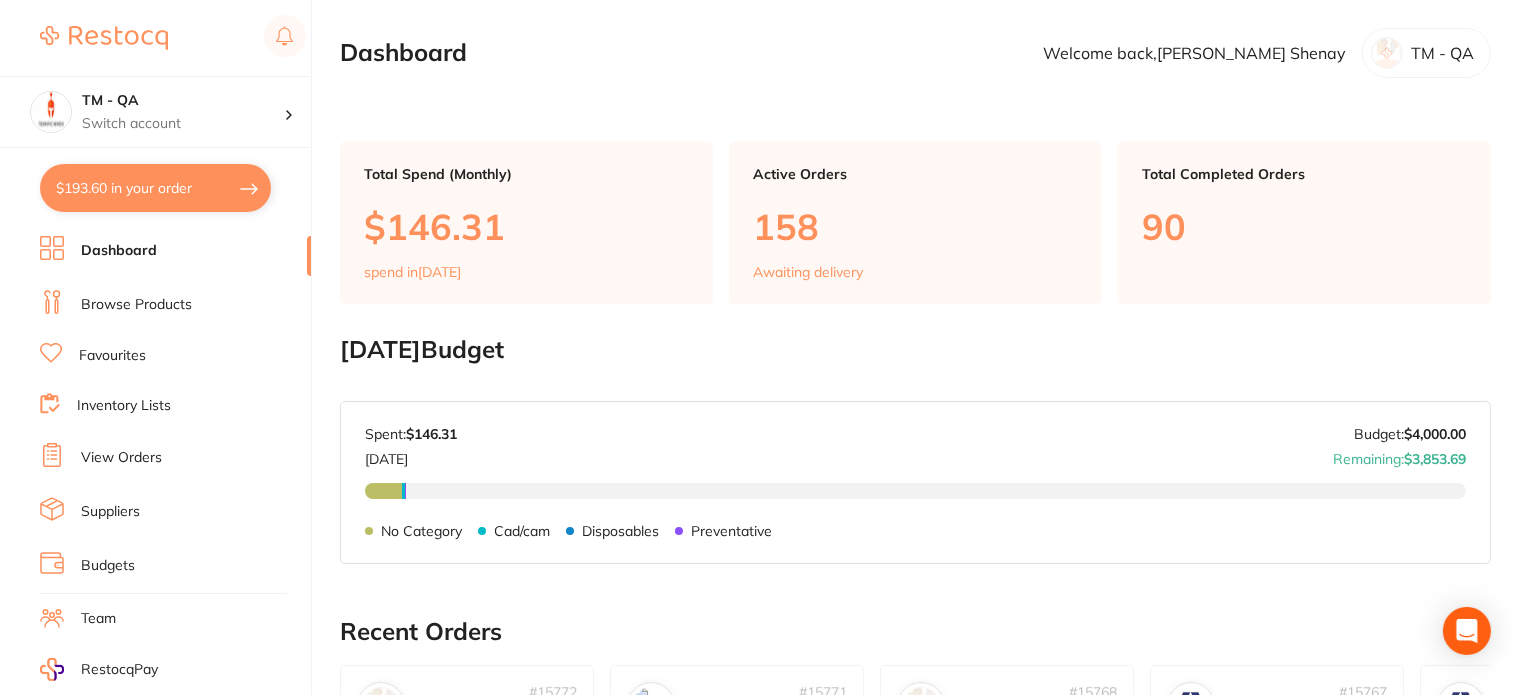 click on "$193.60   in your order" at bounding box center (155, 188) 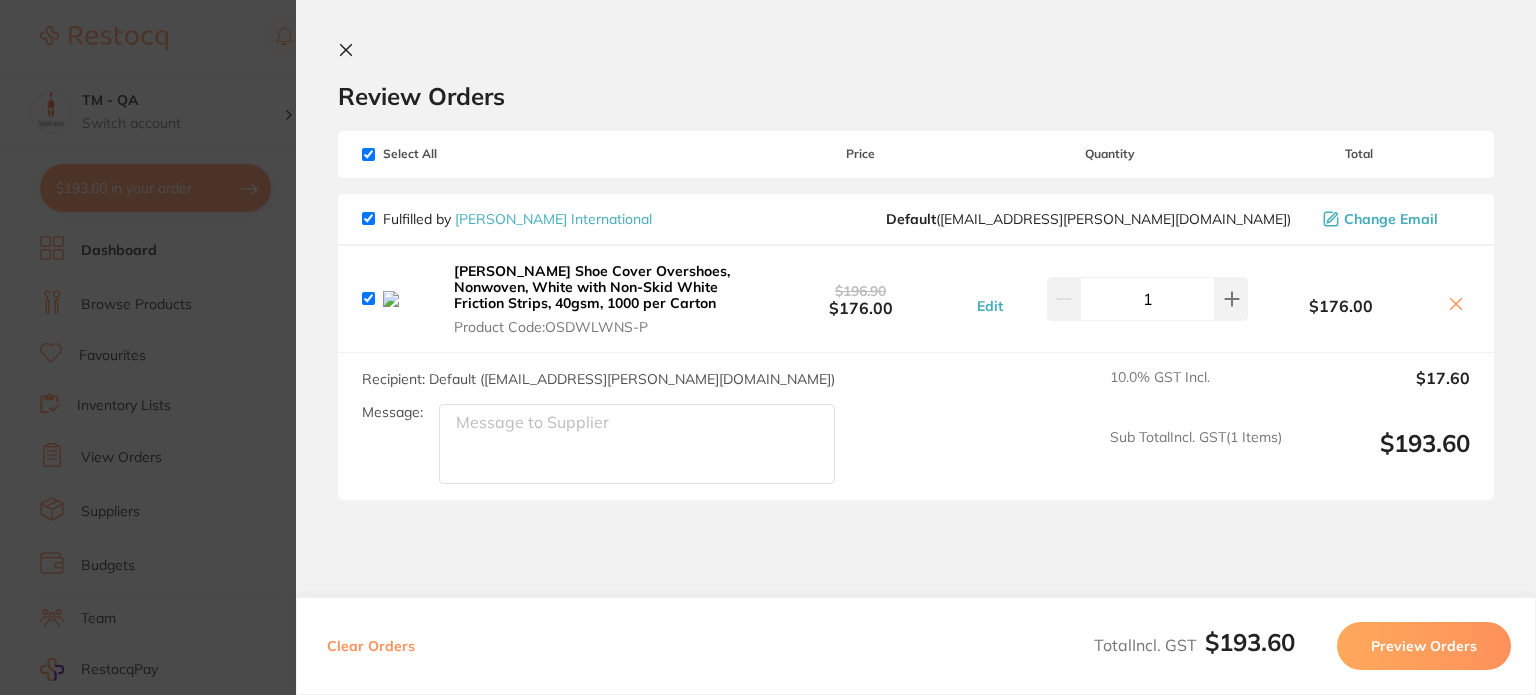 click 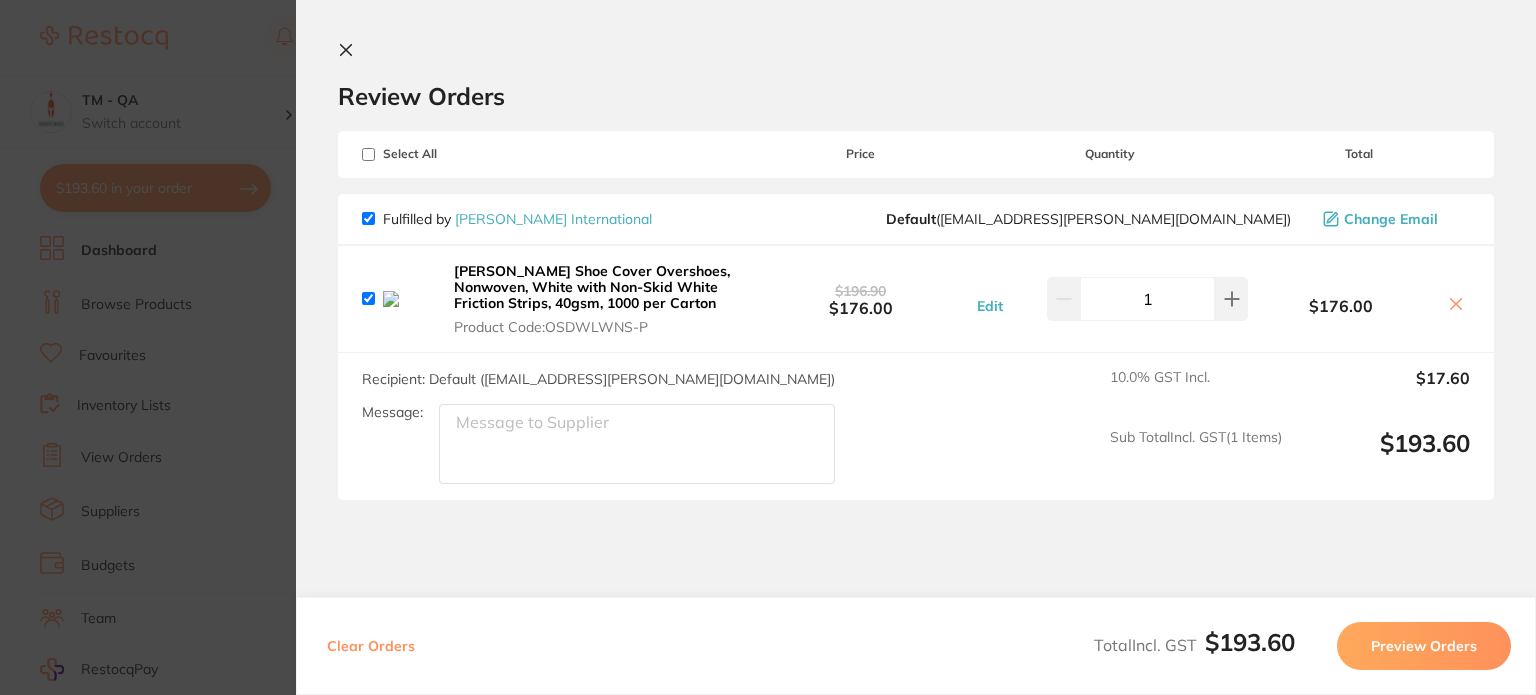 checkbox on "false" 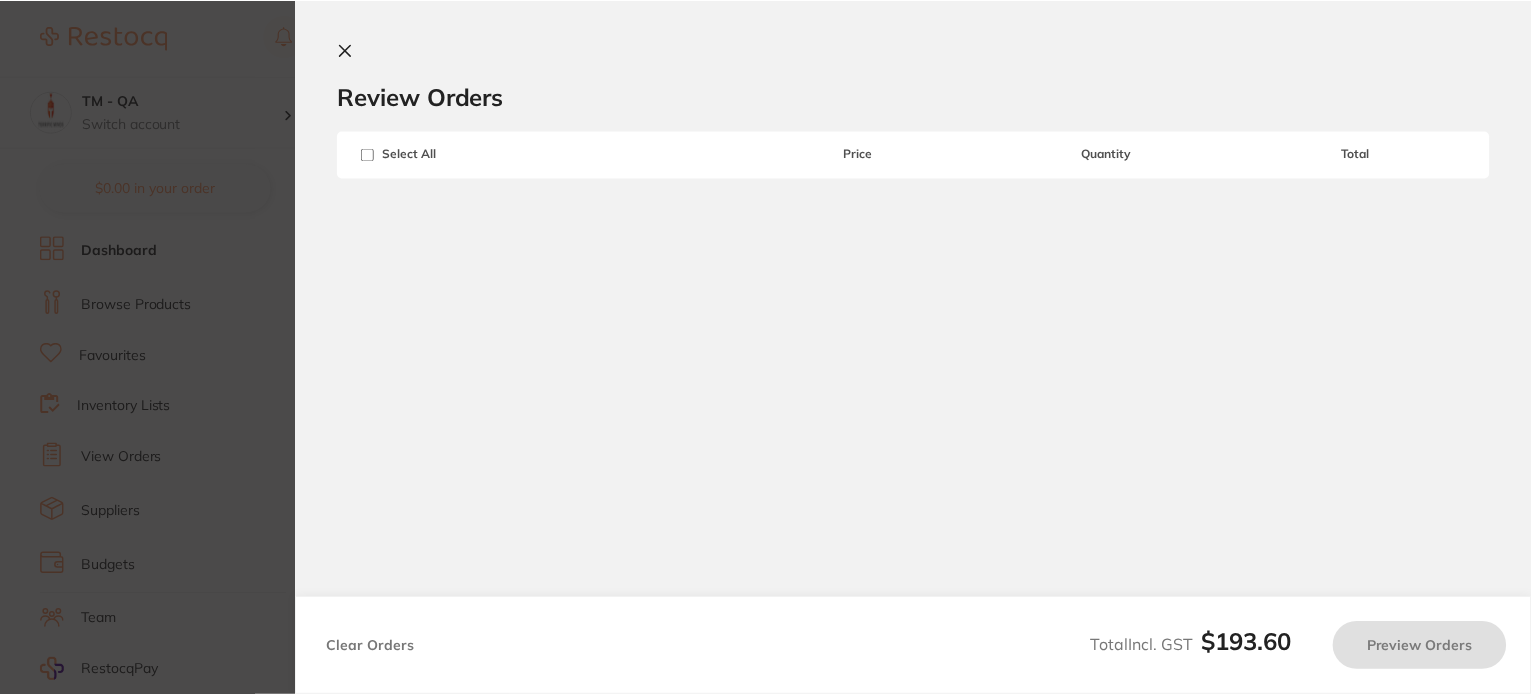 scroll, scrollTop: 111, scrollLeft: 0, axis: vertical 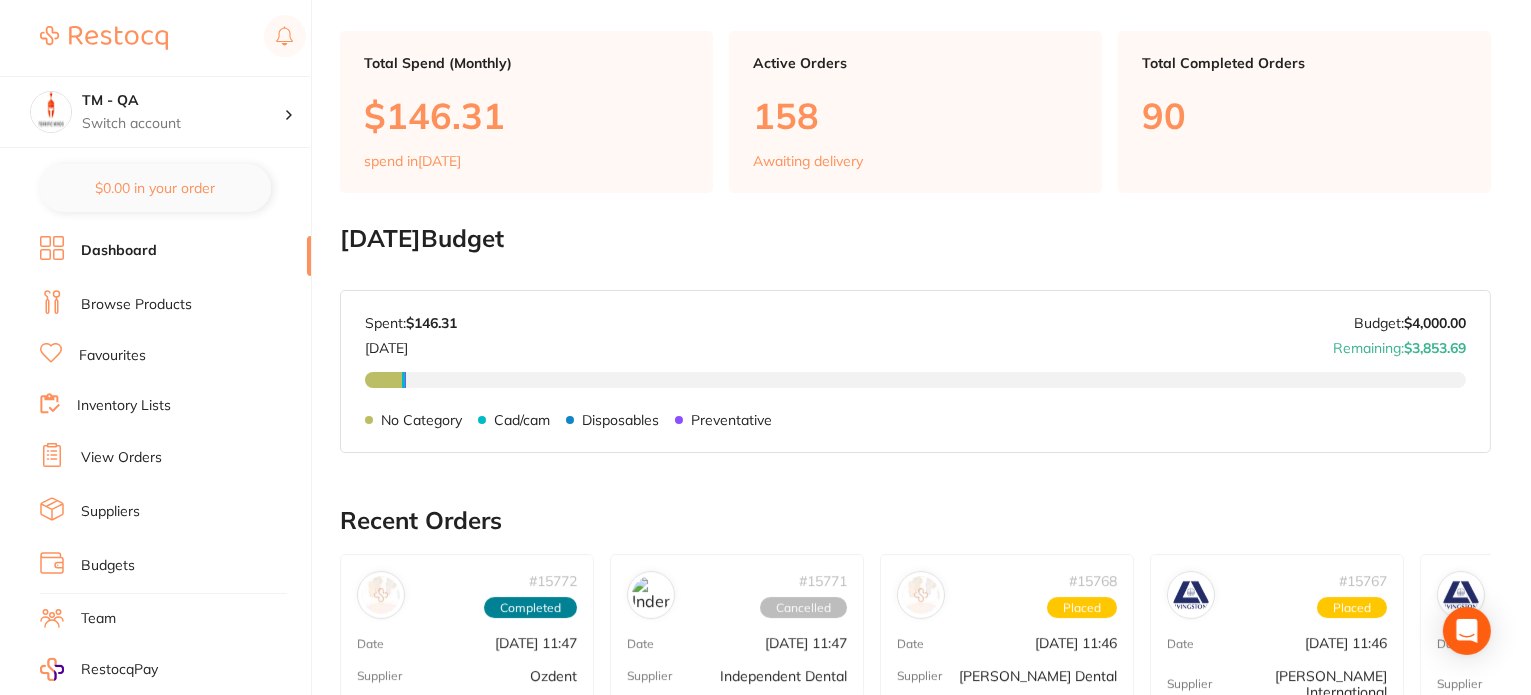 click on "Browse Products" at bounding box center [136, 305] 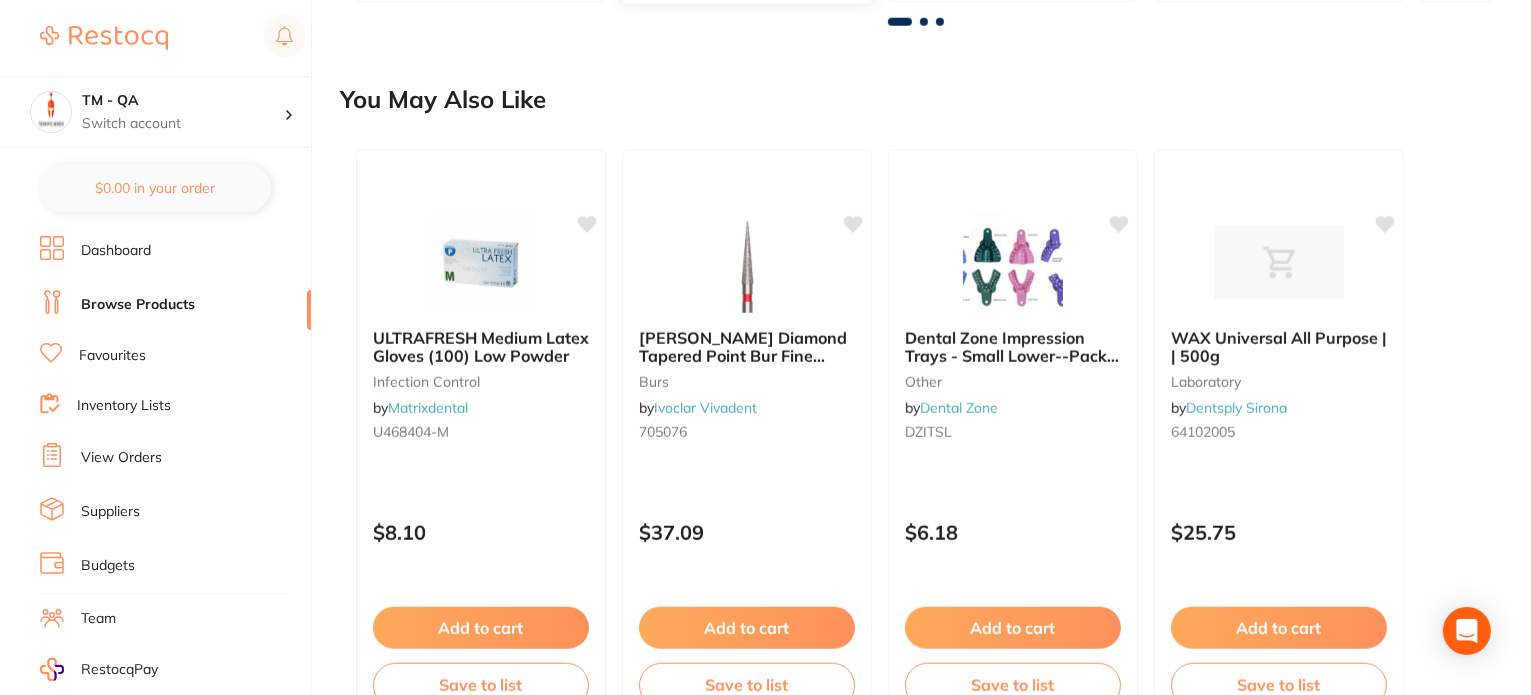 scroll, scrollTop: 2000, scrollLeft: 0, axis: vertical 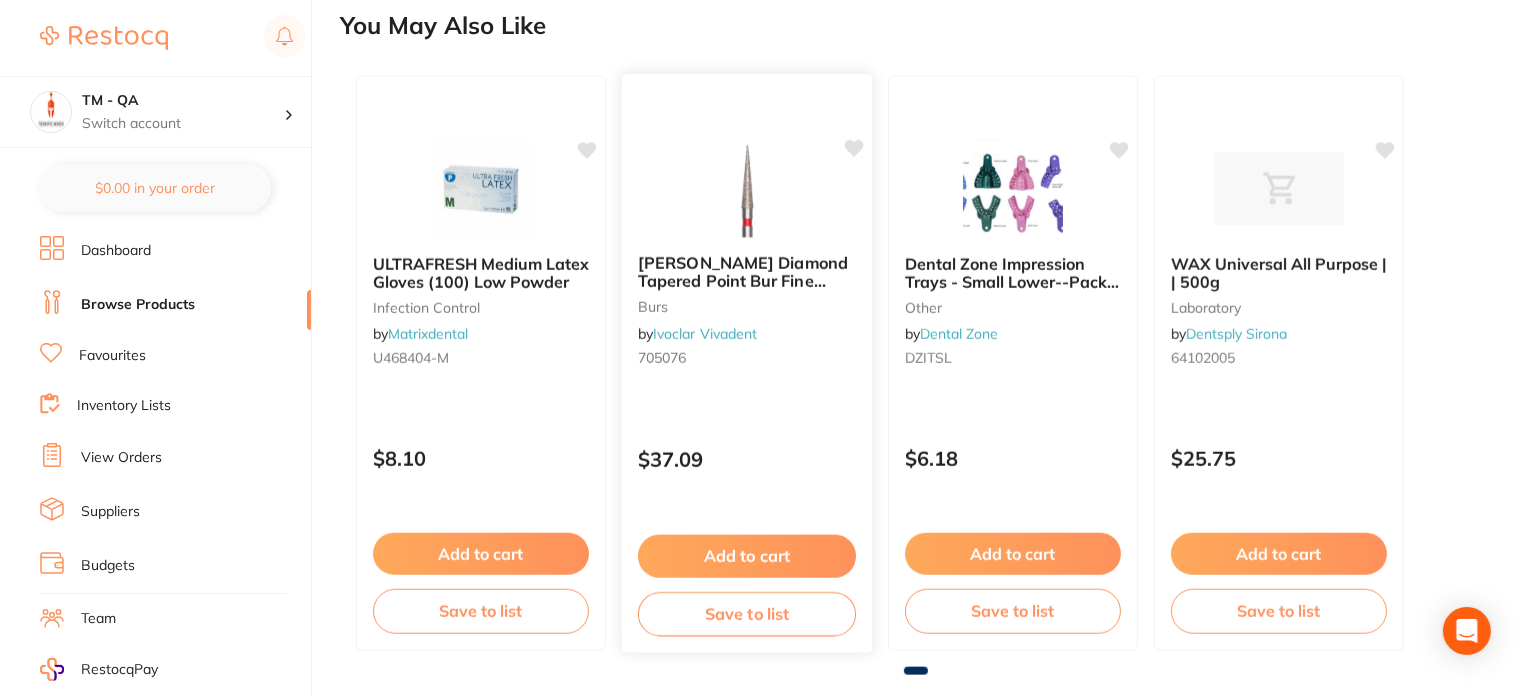 click on "Meisinger Diamond Tapered Point Bur Fine 859F 314 012 / 5   burs by  Ivoclar Vivadent 705076" at bounding box center (747, 314) 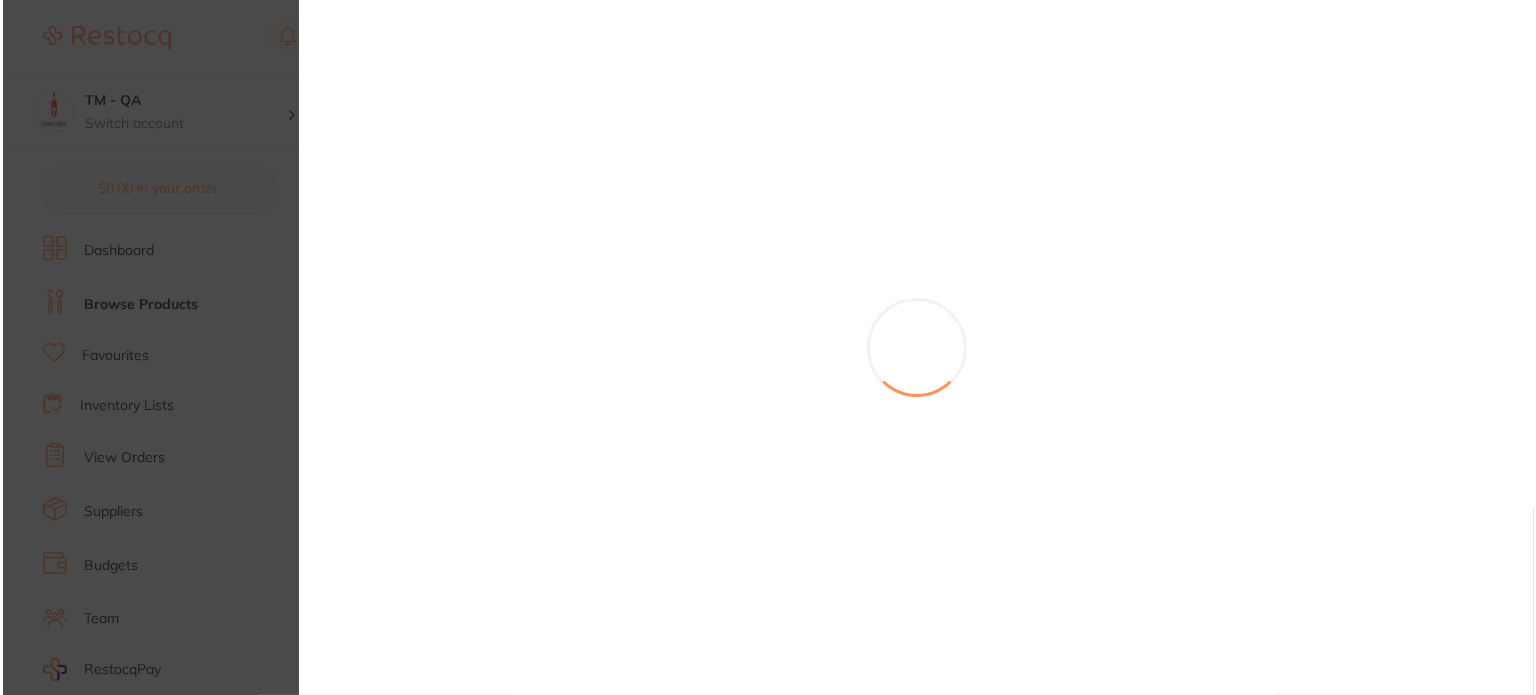 scroll, scrollTop: 0, scrollLeft: 0, axis: both 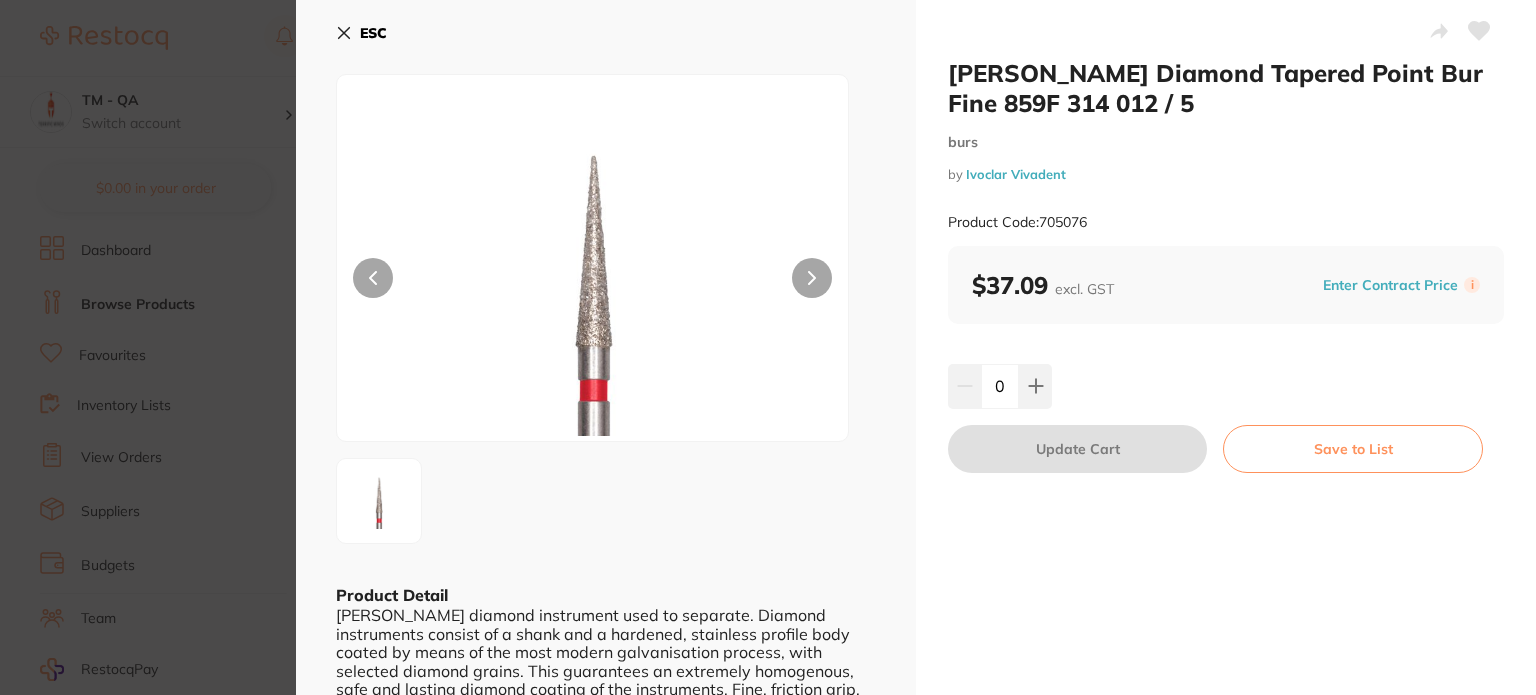 click on "Meisinger Diamond Tapered Point Bur Fine 859F 314 012 / 5 burs by   Ivoclar Vivadent Product Code:  705076 ESC         Product Detail Meisinger diamond instrument used to separate. Diamond instruments consist of a shank and a hardened, stainless profile body coated by means of the most modern galvanisation process, with selected diamond grains. This guarantees an extremely homogenous, safe and lasting diamond coating of the instruments. Fine, friction grip. Meisinger Diamond Tapered Point Bur Fine 859F 314 012 / 5 burs by   Ivoclar Vivadent Product Code:  705076 $37.09     excl. GST Enter Contract Price i     0         Update Cart Save to List You May Also Like MORITA Diamond Bur FG 859F-018 (5) Fine Grit   burs by  Matrixdental MFG859F018 $26.32 Add to cart Save to list MORITA Diamond Bur FG 859F-014 (5) Fine Grit   burs by  Matrixdental MFG859F014 $23.50 Add to cart Save to list Meisinger Diamond Flame Bur Fine 876F 314 012 / 5   burs by  Ivoclar Vivadent 746587 $43.64 Add to cart Save to list   burs by" at bounding box center [768, 347] 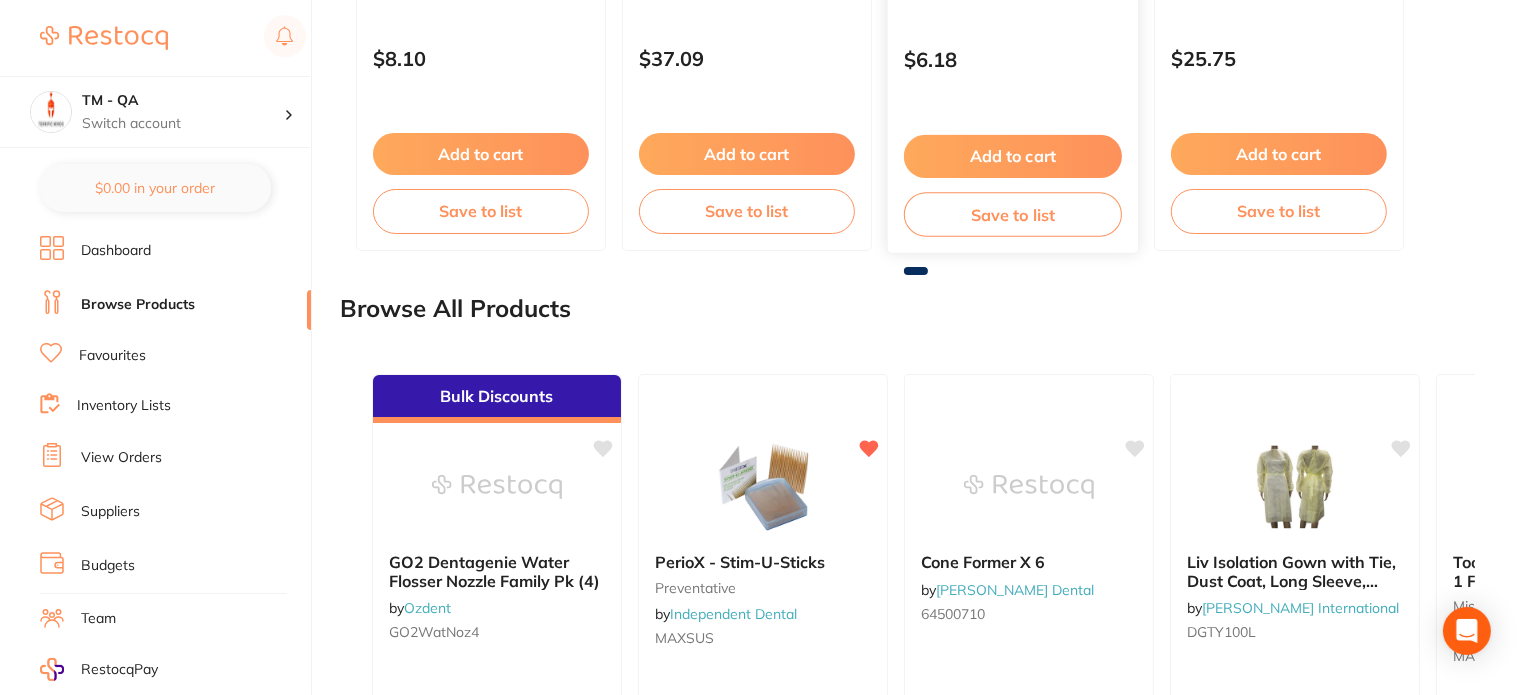 scroll, scrollTop: 2733, scrollLeft: 0, axis: vertical 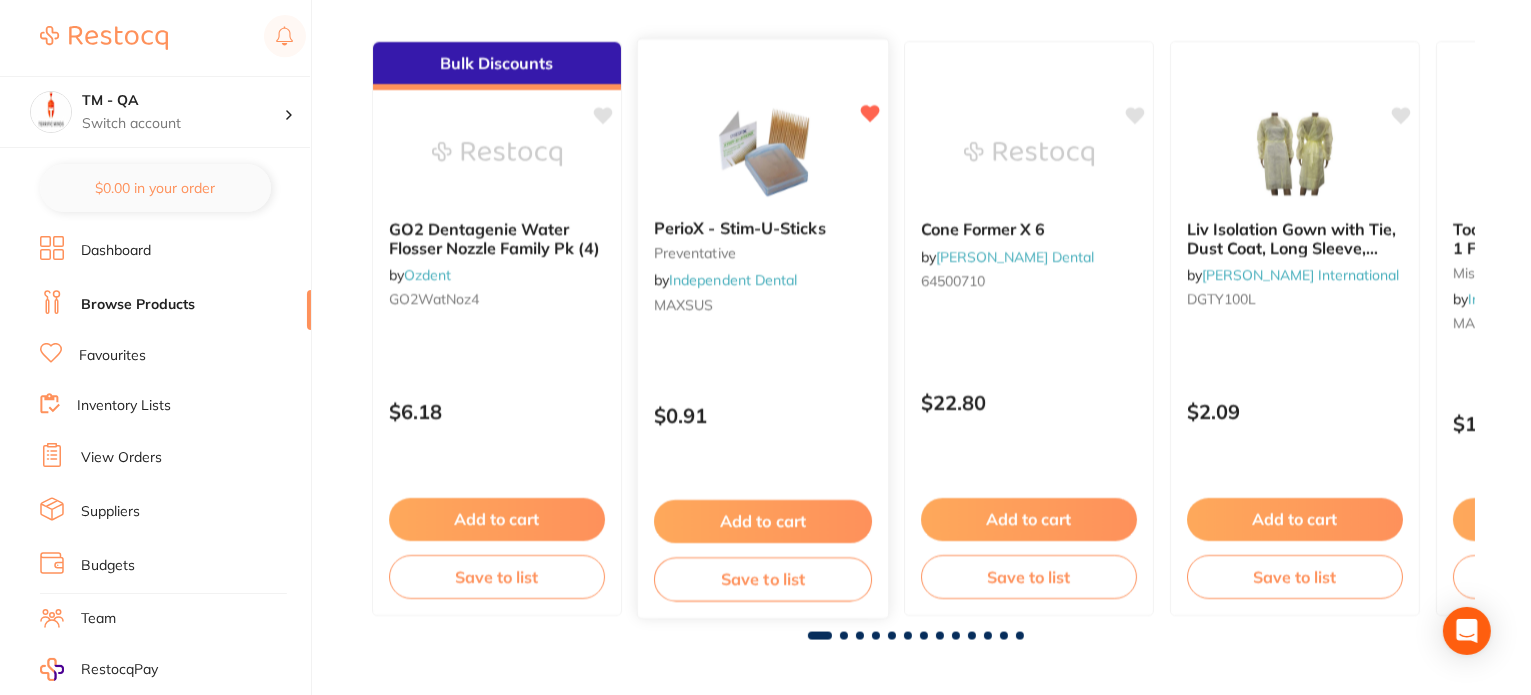click on "$0.91" at bounding box center [763, 411] 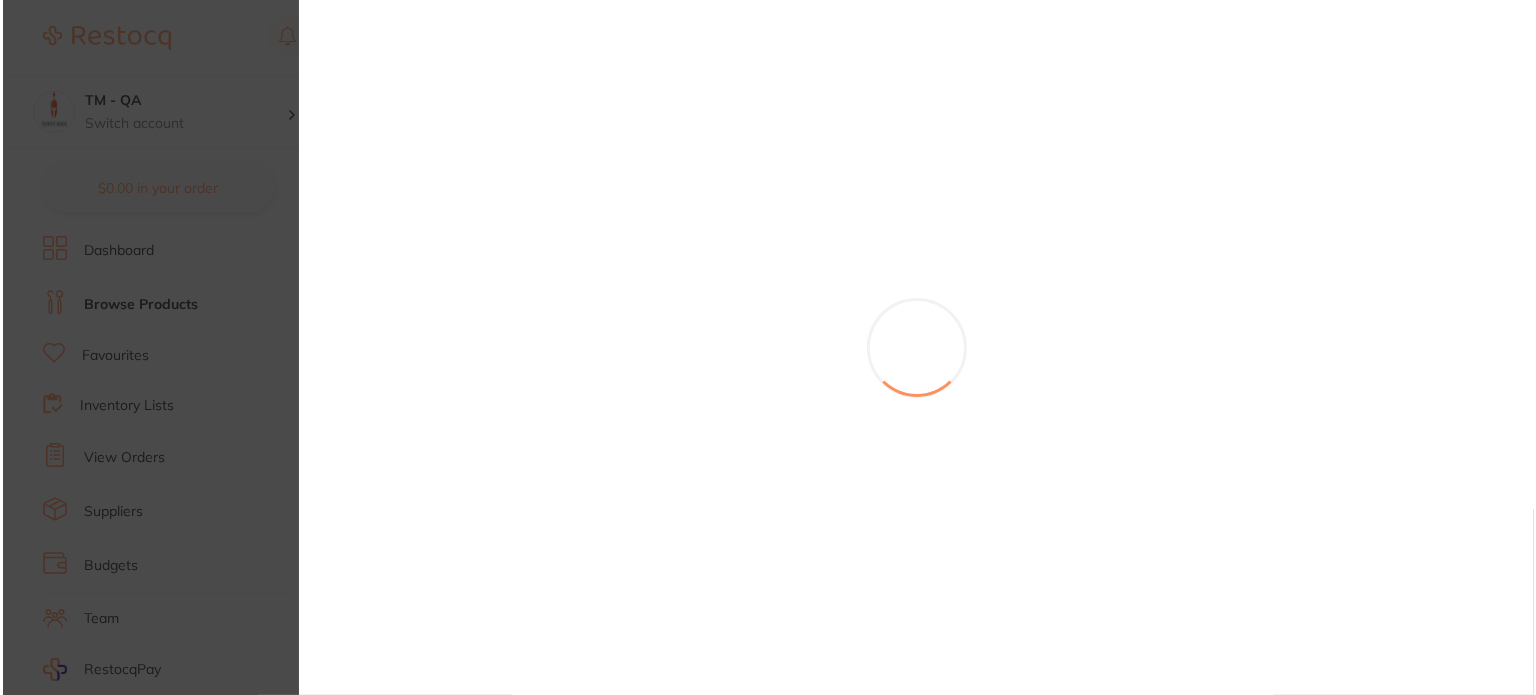scroll, scrollTop: 0, scrollLeft: 0, axis: both 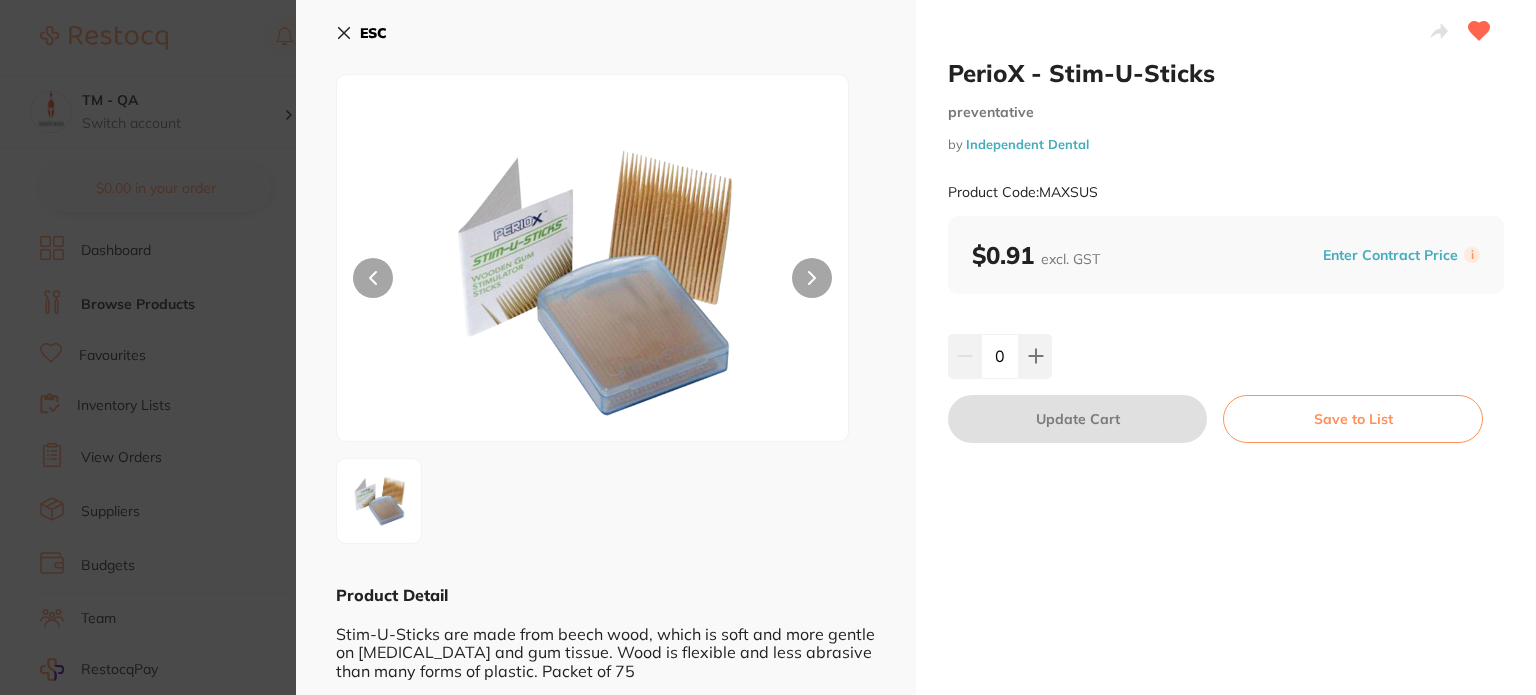 click on "PerioX - Stim-U-Sticks preventative by   Independent Dental Product Code:  MAXSUS ESC         Product Detail   Stim-U-Sticks are made from beech wood, which is soft and more gentle on tooth enamel and gum tissue. Wood is flexible and less abrasive than many forms of plastic. Packet of 75 PerioX - Stim-U-Sticks preventative by   Independent Dental Product Code:  MAXSUS $0.91     excl. GST Enter Contract Price i     0         Update Cart Save to List You May Also Like Ormco Molded ''O''s Short Sticks 640-1240 - Purple   orthodontics by  AHP Dental and Medical 640-1240 $84.55 Add to cart Save to list Ormco Molded ''O''s Short Sticks 640-1248 - White   orthodontics by  AHP Dental and Medical 640-1248 $84.55 Add to cart Save to list Sticky Wax Sticks, 454g Box   laboratory by  Orien dental SW-454G $138.10 Add to cart Save to list PerioX Thumbz   preventative by  Independent Dental MAXPT $15.91 Add to cart Save to list Ormco Molded "O" Short Sticks - Navy 640-1262   other by  Dental Zone 640-1262 $68.18 Add to cart" at bounding box center (768, 347) 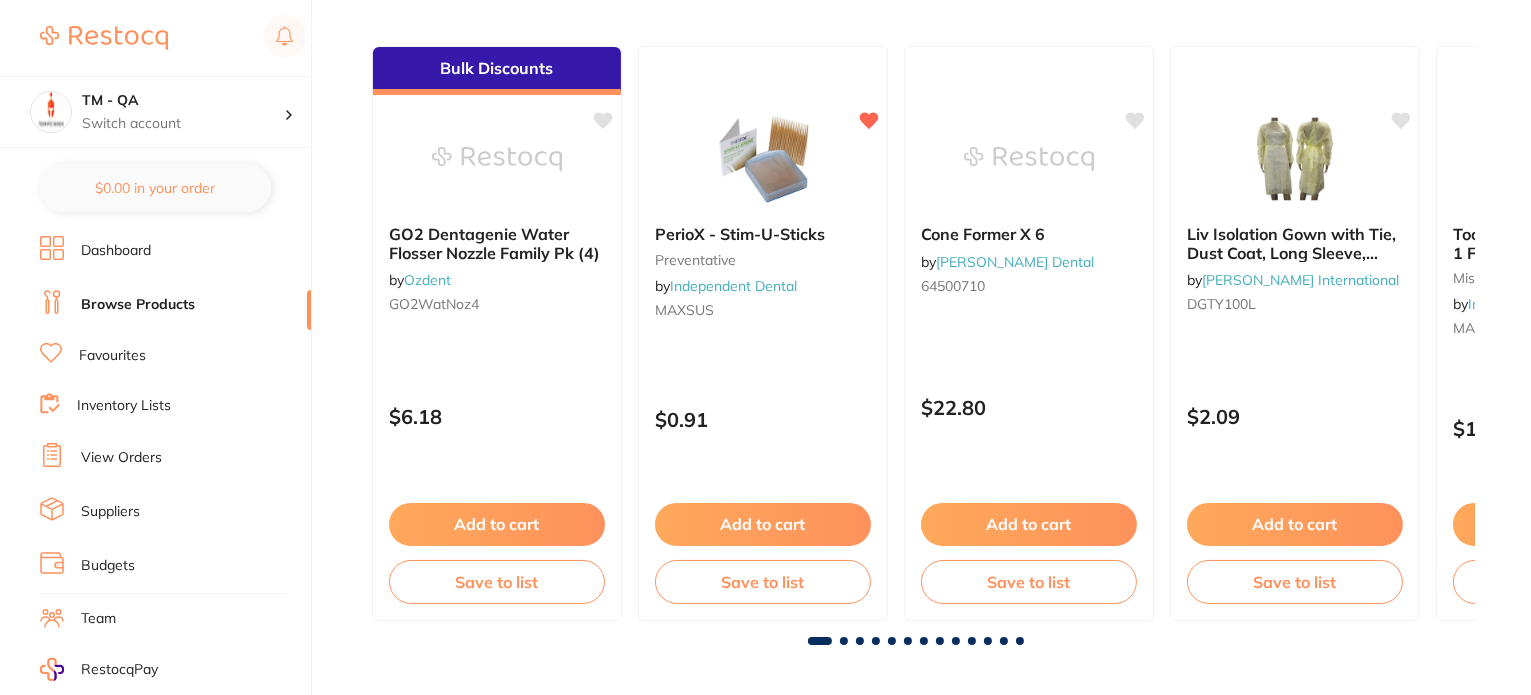 scroll, scrollTop: 2233, scrollLeft: 0, axis: vertical 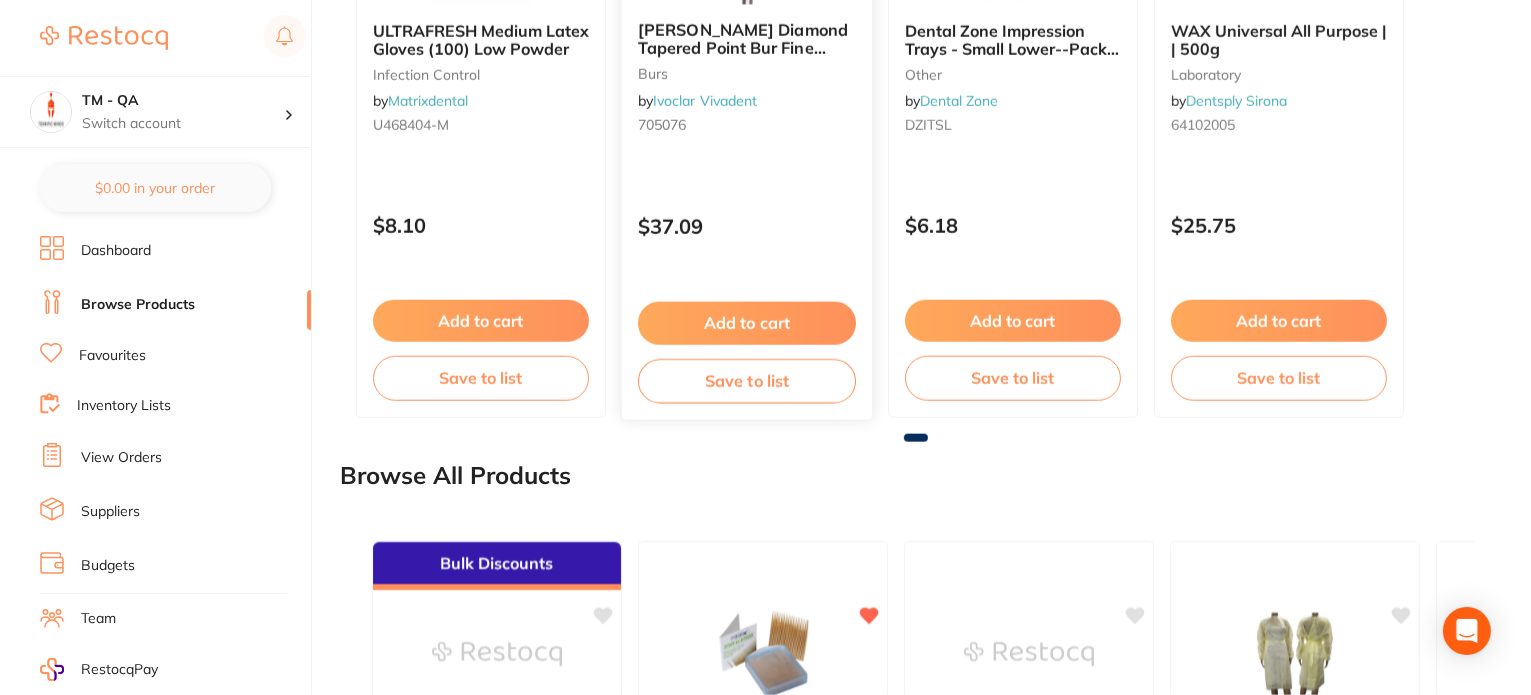 click on "Meisinger Diamond Tapered Point Bur Fine 859F 314 012 / 5   burs by  Ivoclar Vivadent 705076 $37.09 Add to cart Save to list" at bounding box center (747, 130) 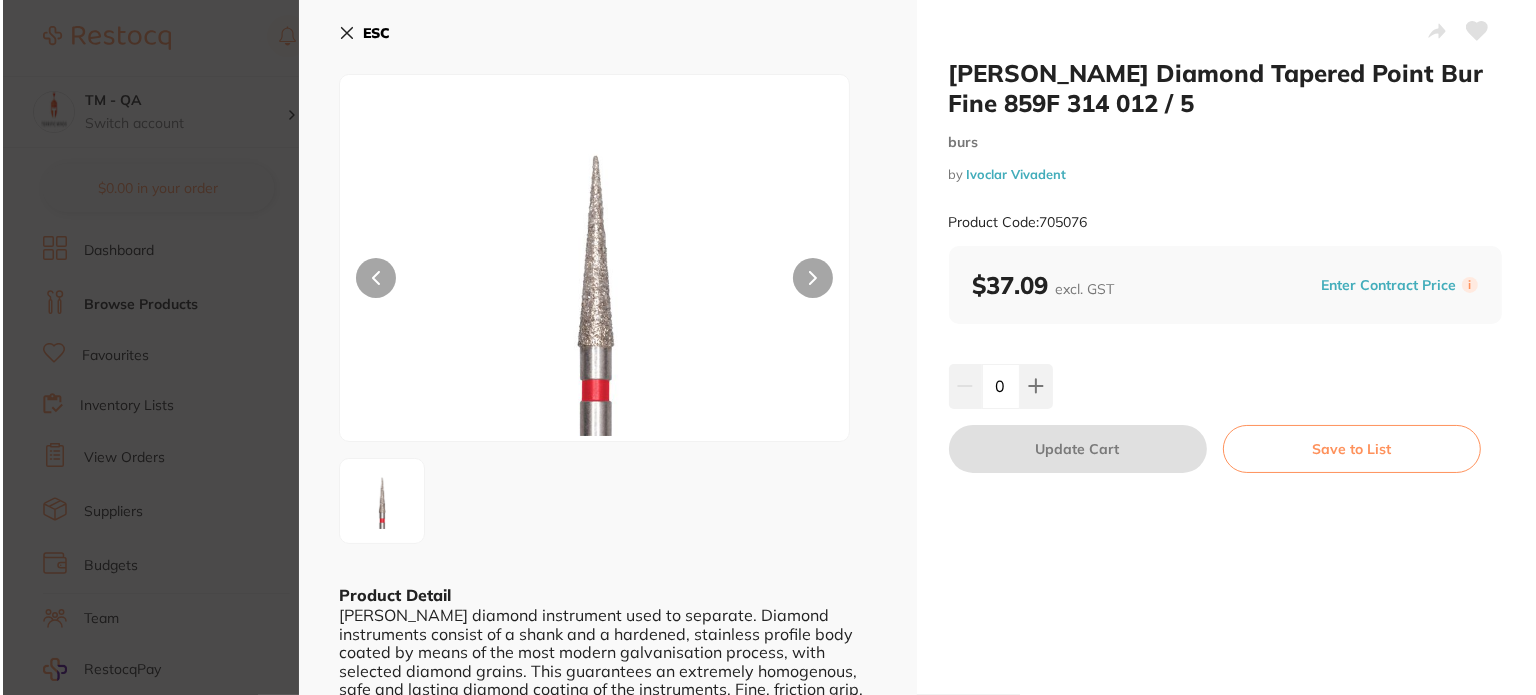 scroll, scrollTop: 0, scrollLeft: 0, axis: both 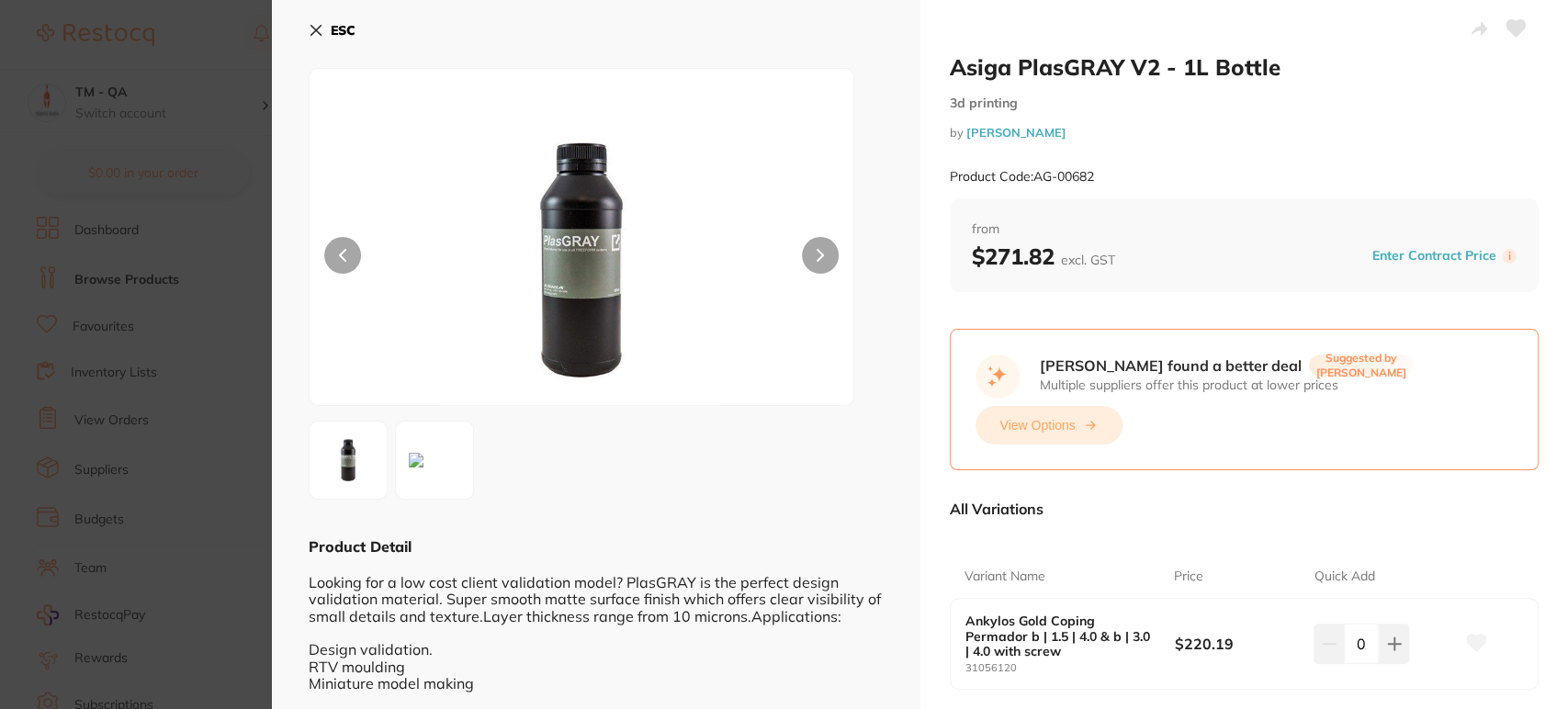click on "View Options" at bounding box center (1049, 425) 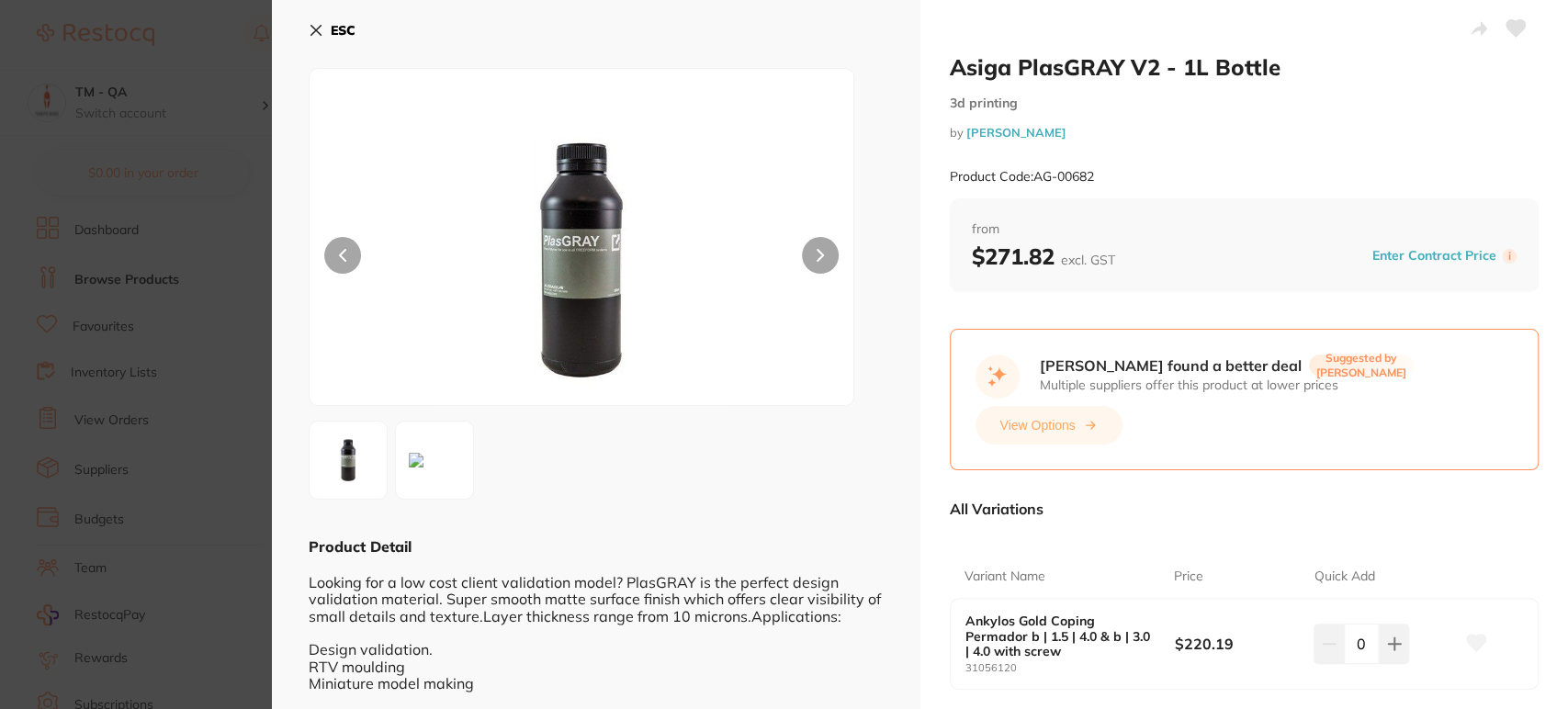 scroll, scrollTop: 792, scrollLeft: 0, axis: vertical 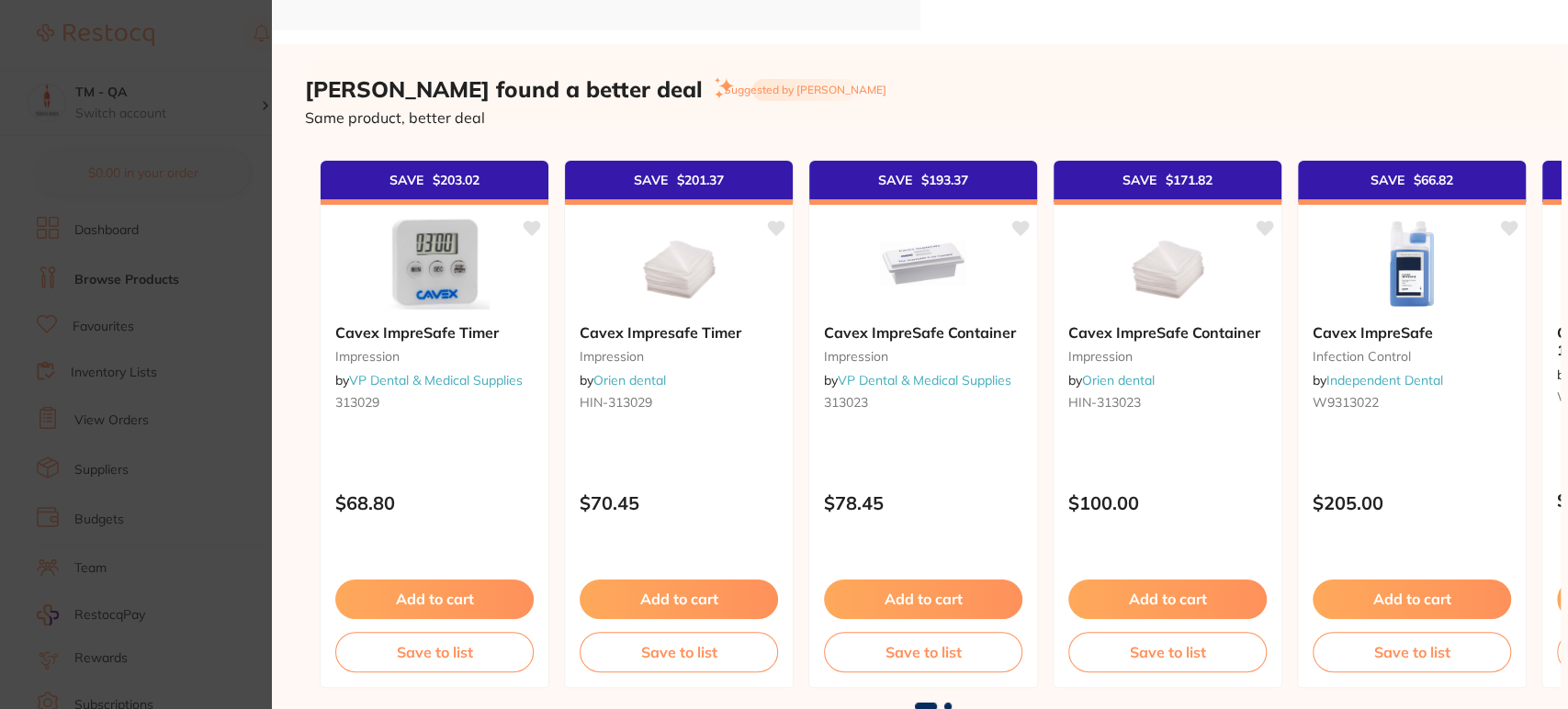 click at bounding box center (948, 706) 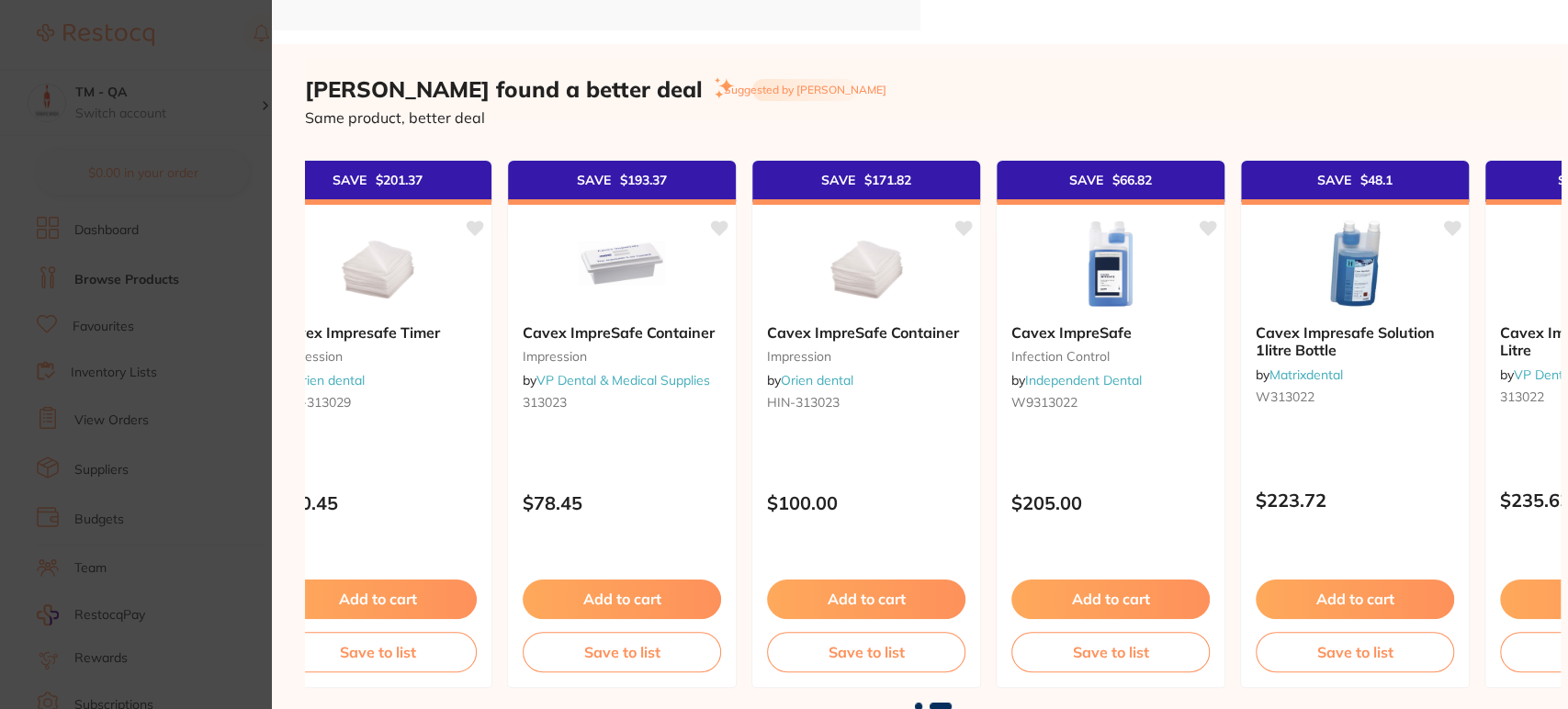 scroll, scrollTop: 0, scrollLeft: 473, axis: horizontal 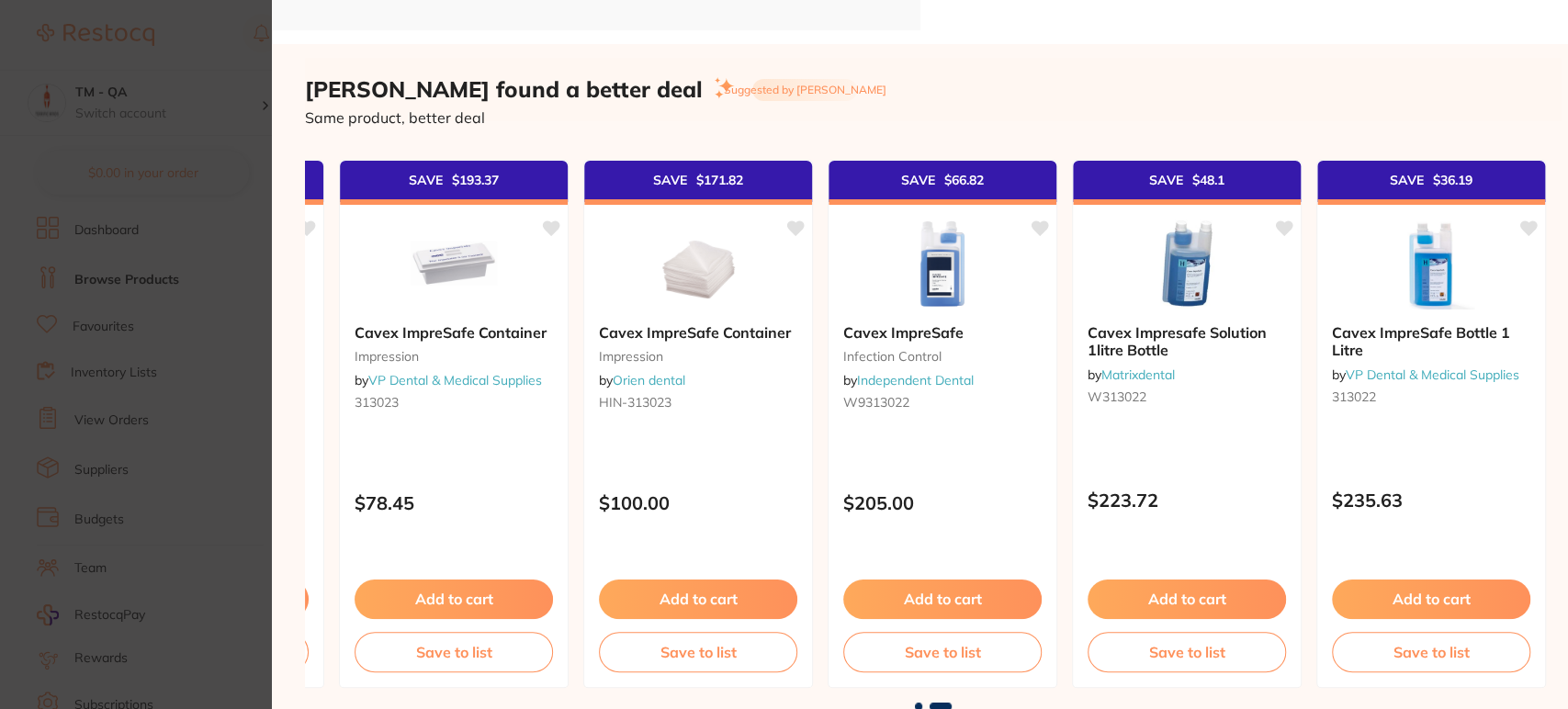 click at bounding box center [919, 706] 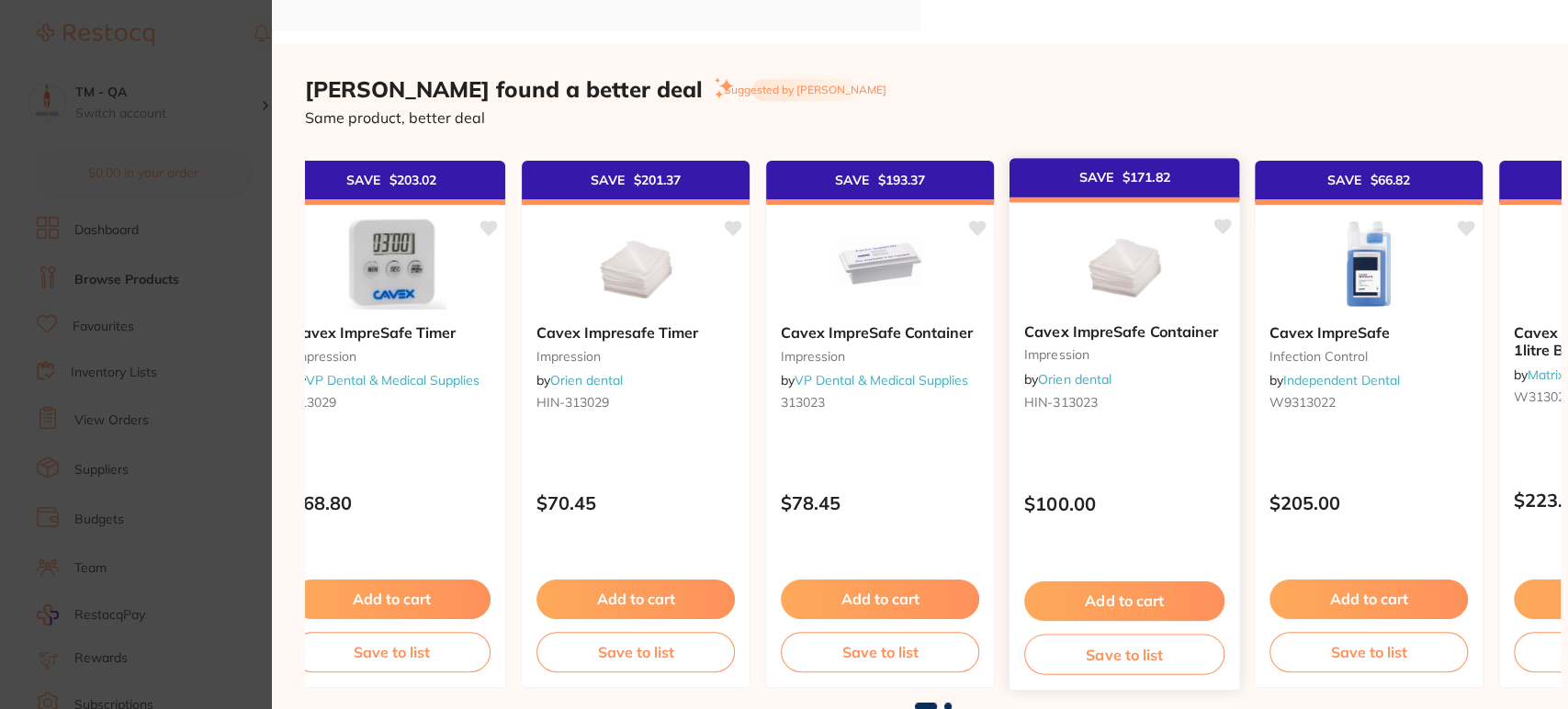 scroll, scrollTop: 0, scrollLeft: 0, axis: both 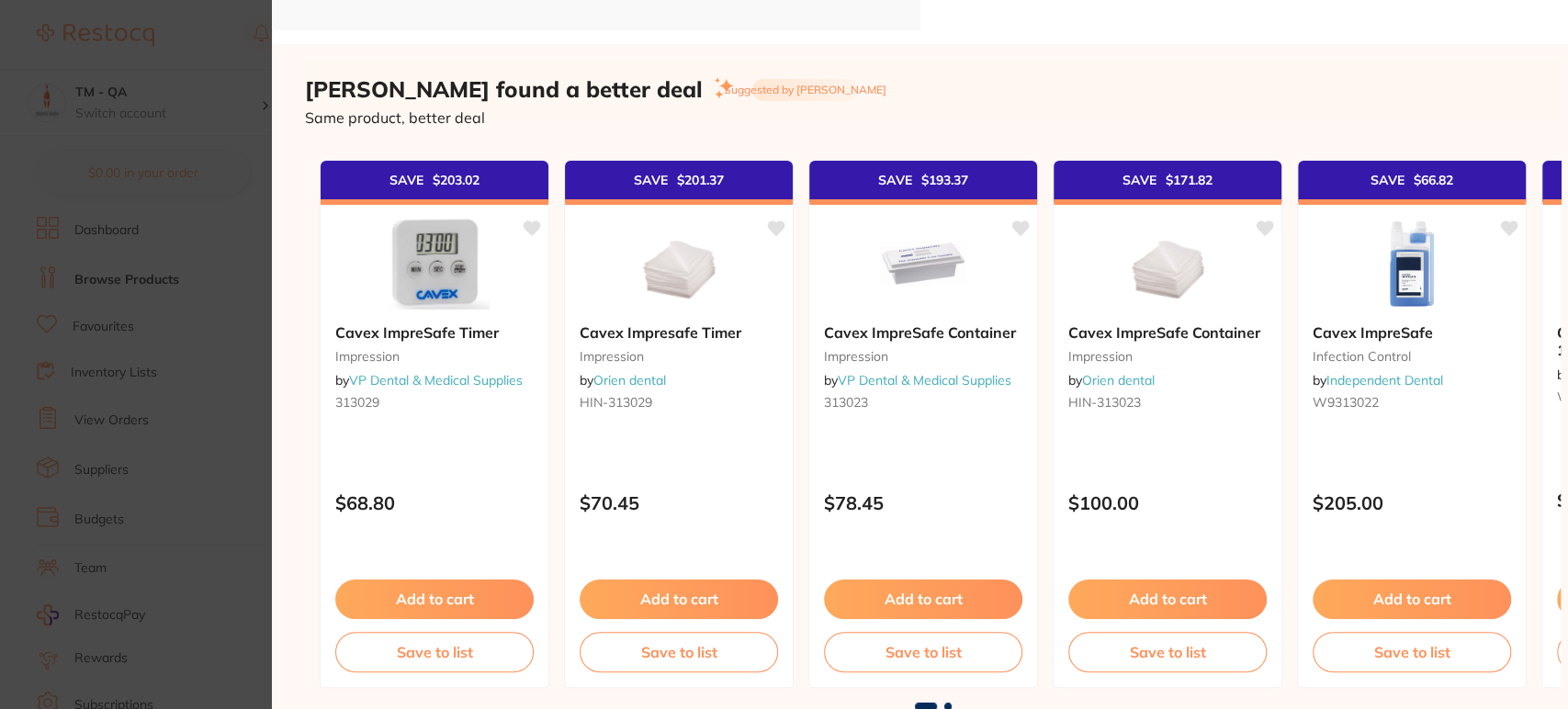 click at bounding box center [948, 706] 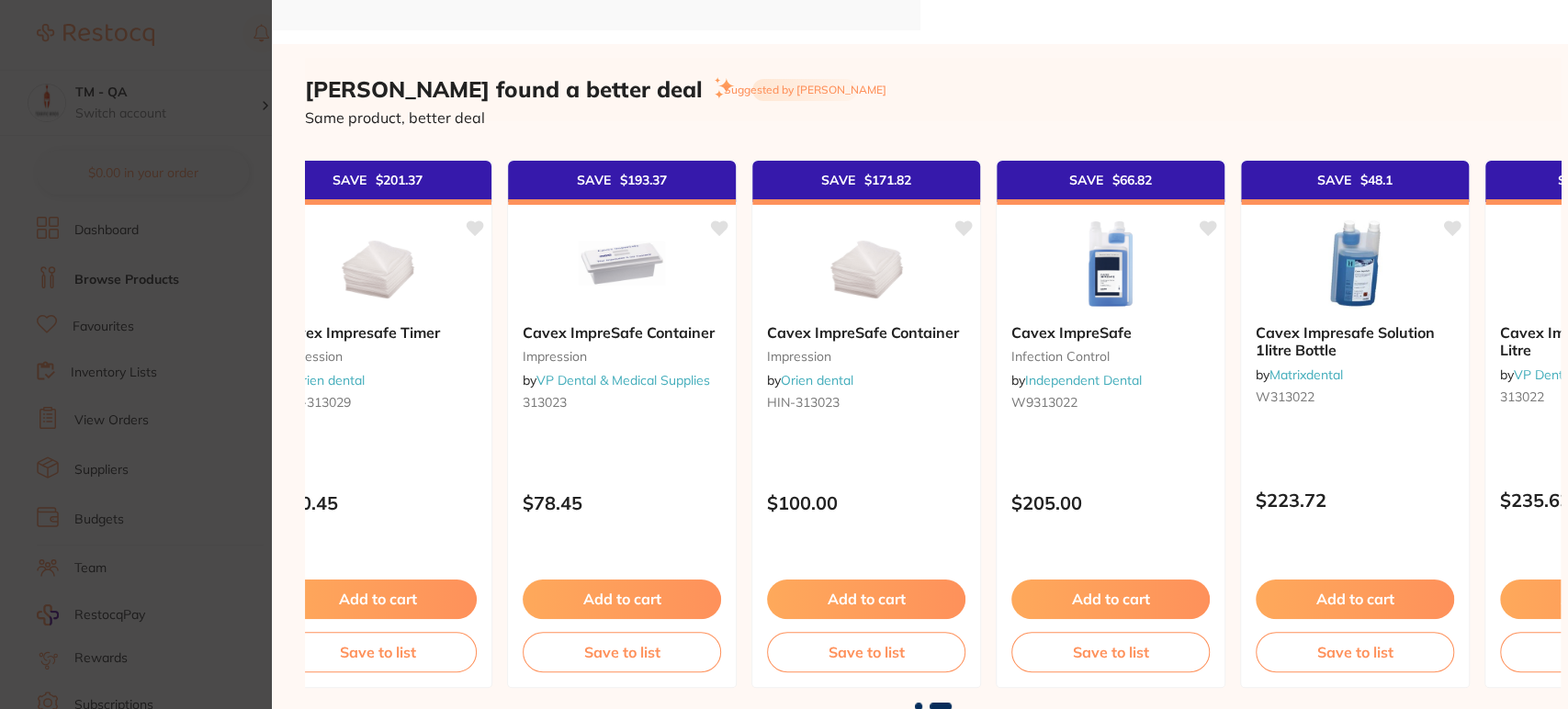 scroll, scrollTop: 0, scrollLeft: 473, axis: horizontal 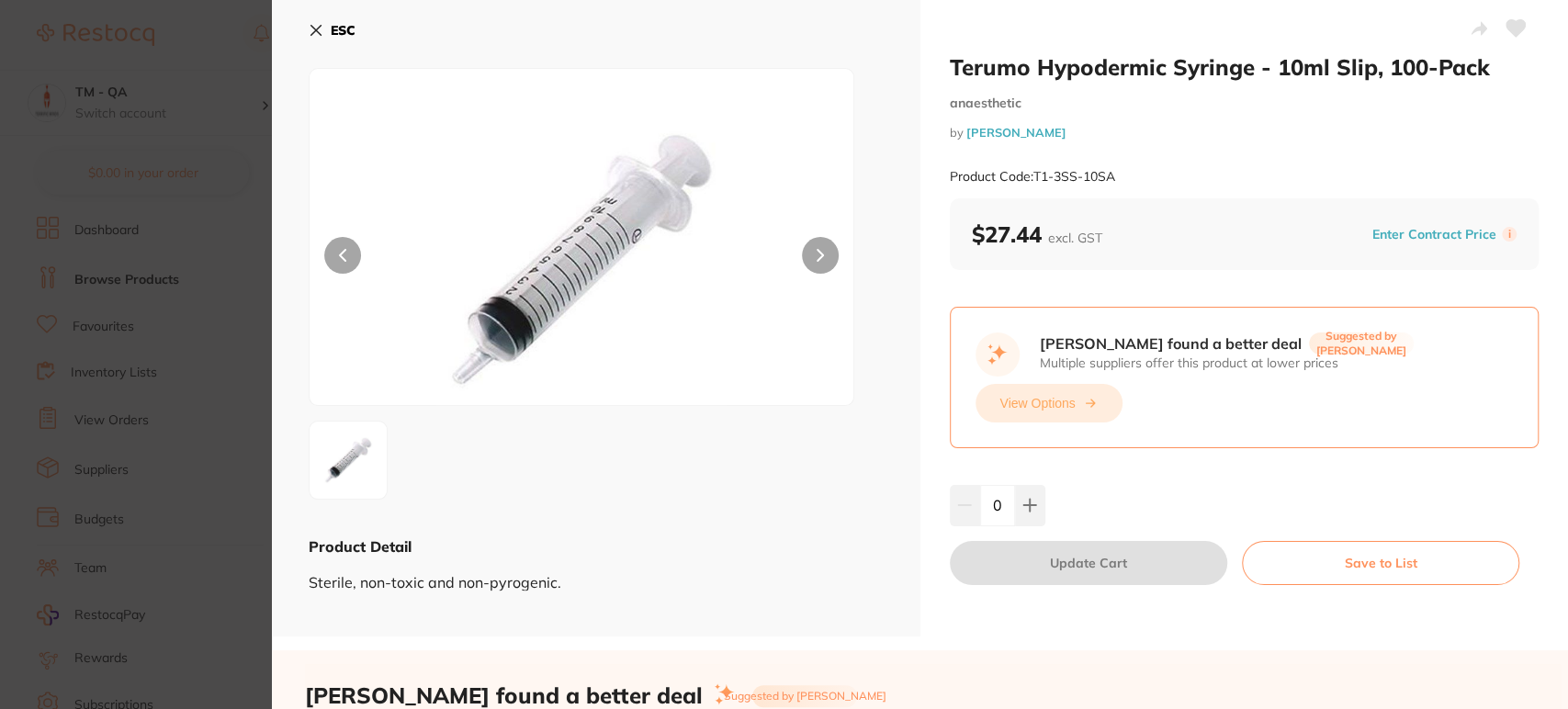click on "View Options" at bounding box center [1049, 403] 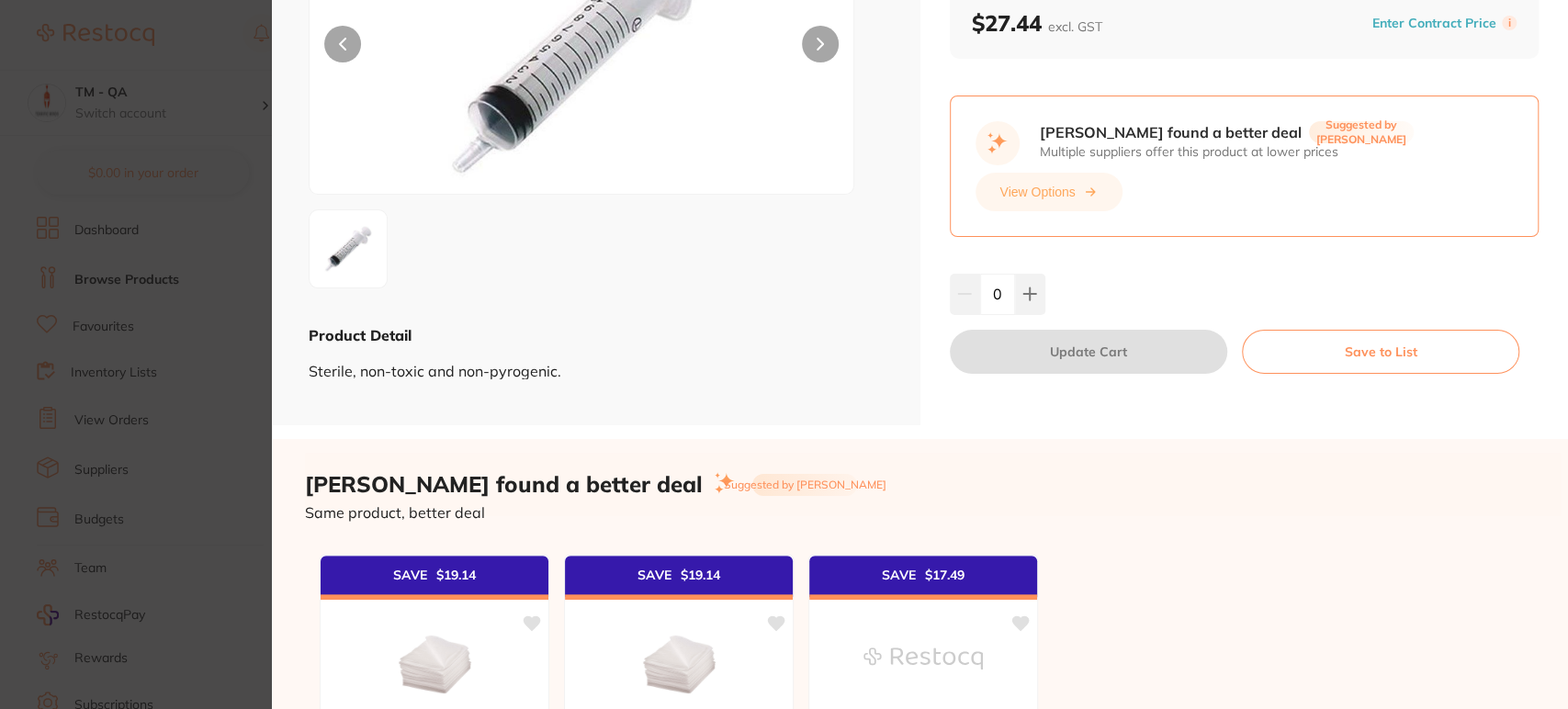 scroll, scrollTop: 0, scrollLeft: 0, axis: both 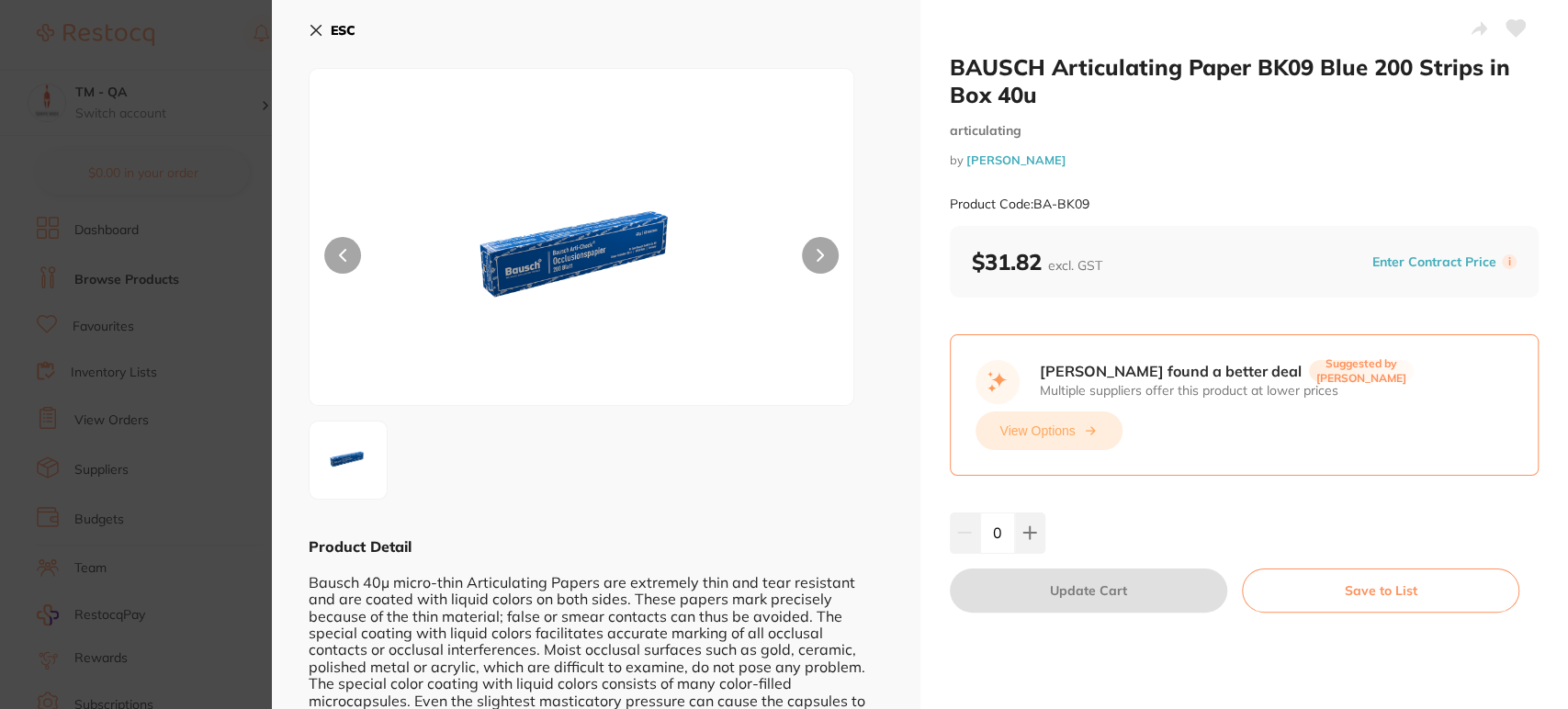 click on "View Options" at bounding box center [1049, 431] 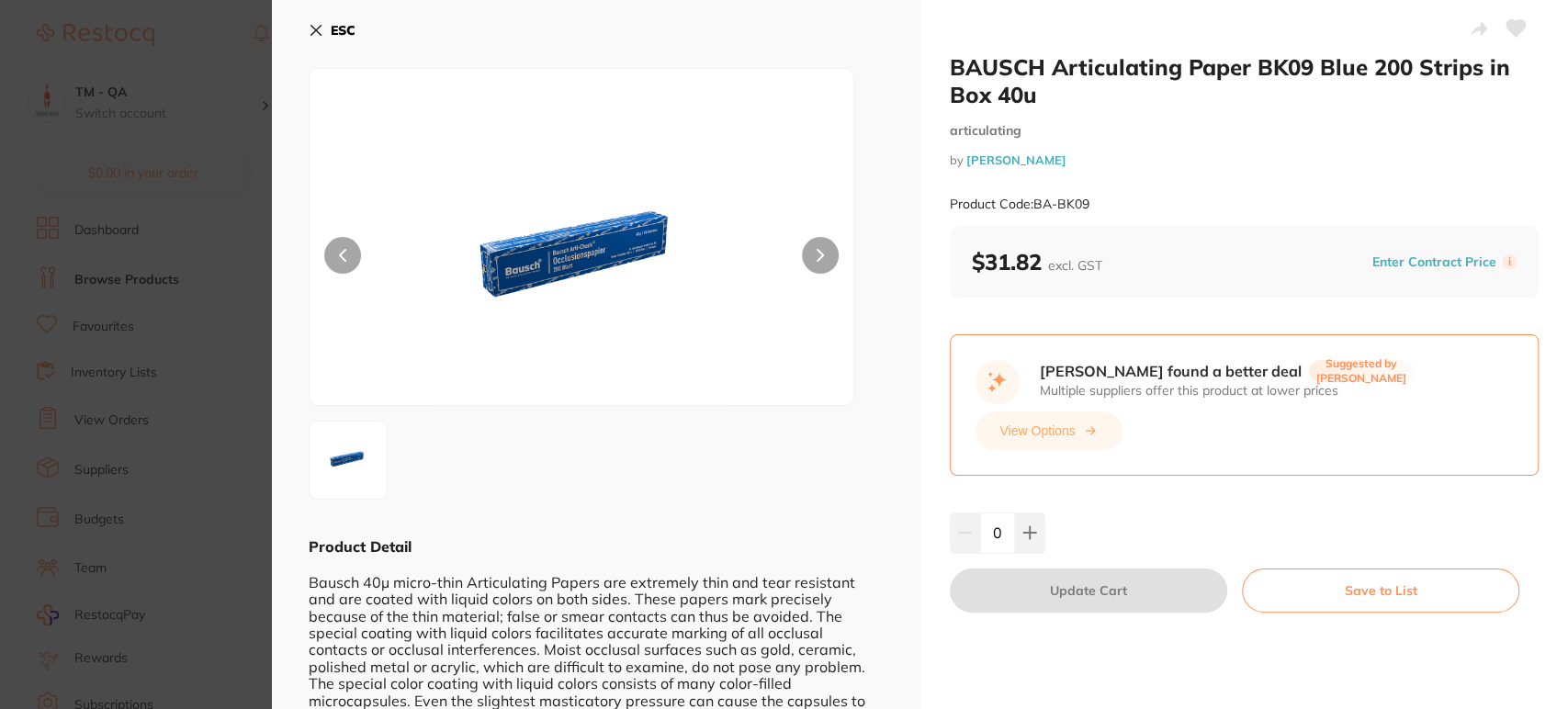 scroll, scrollTop: 998, scrollLeft: 0, axis: vertical 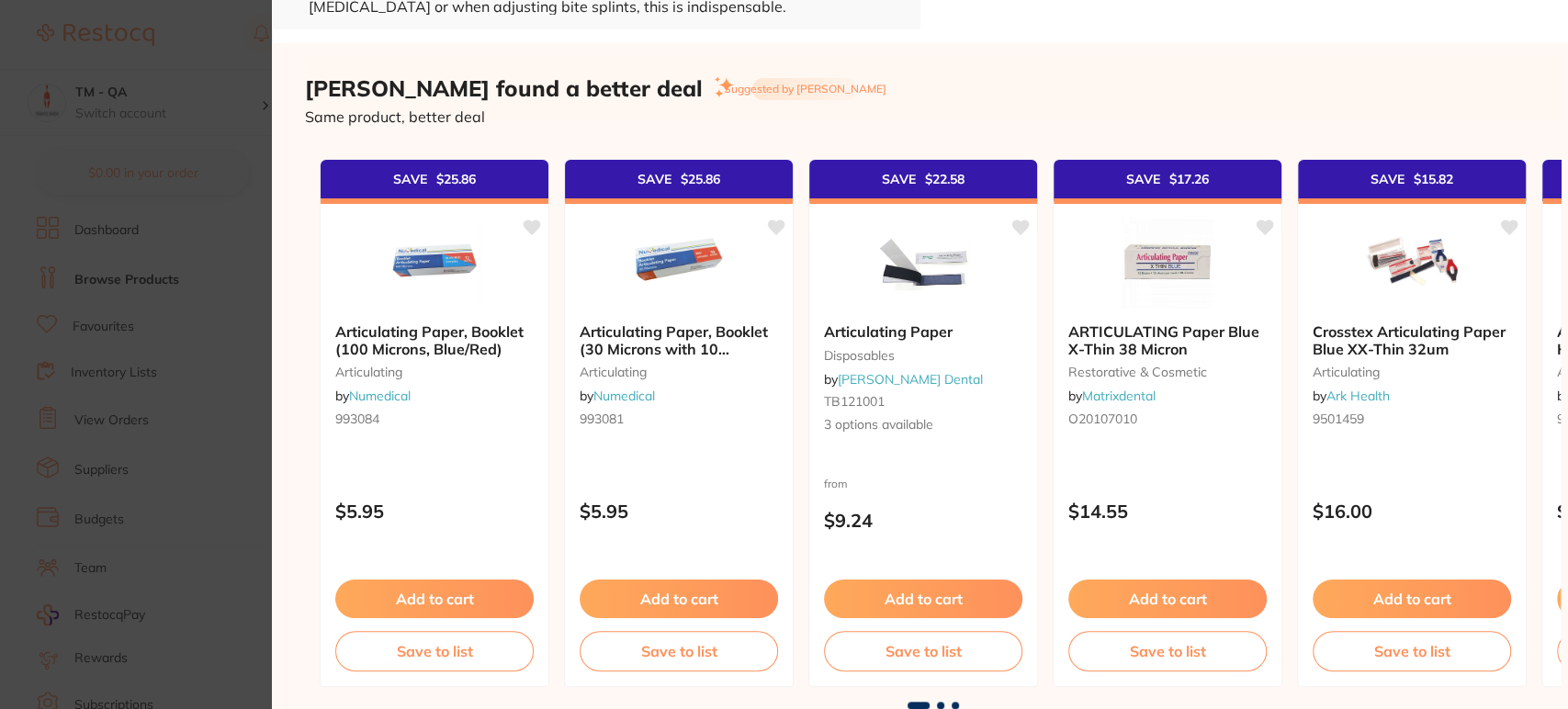 click at bounding box center [941, 705] 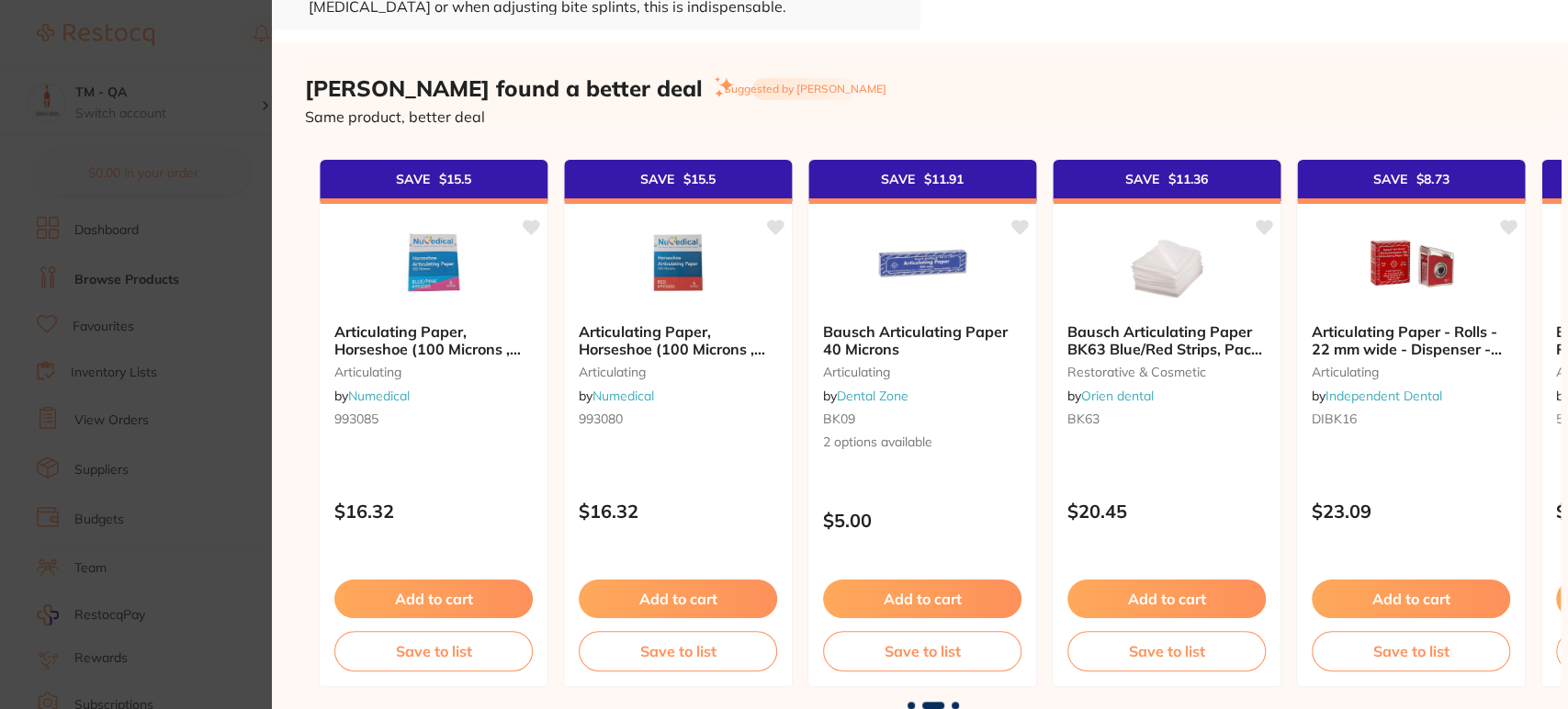 scroll, scrollTop: 0, scrollLeft: 1250, axis: horizontal 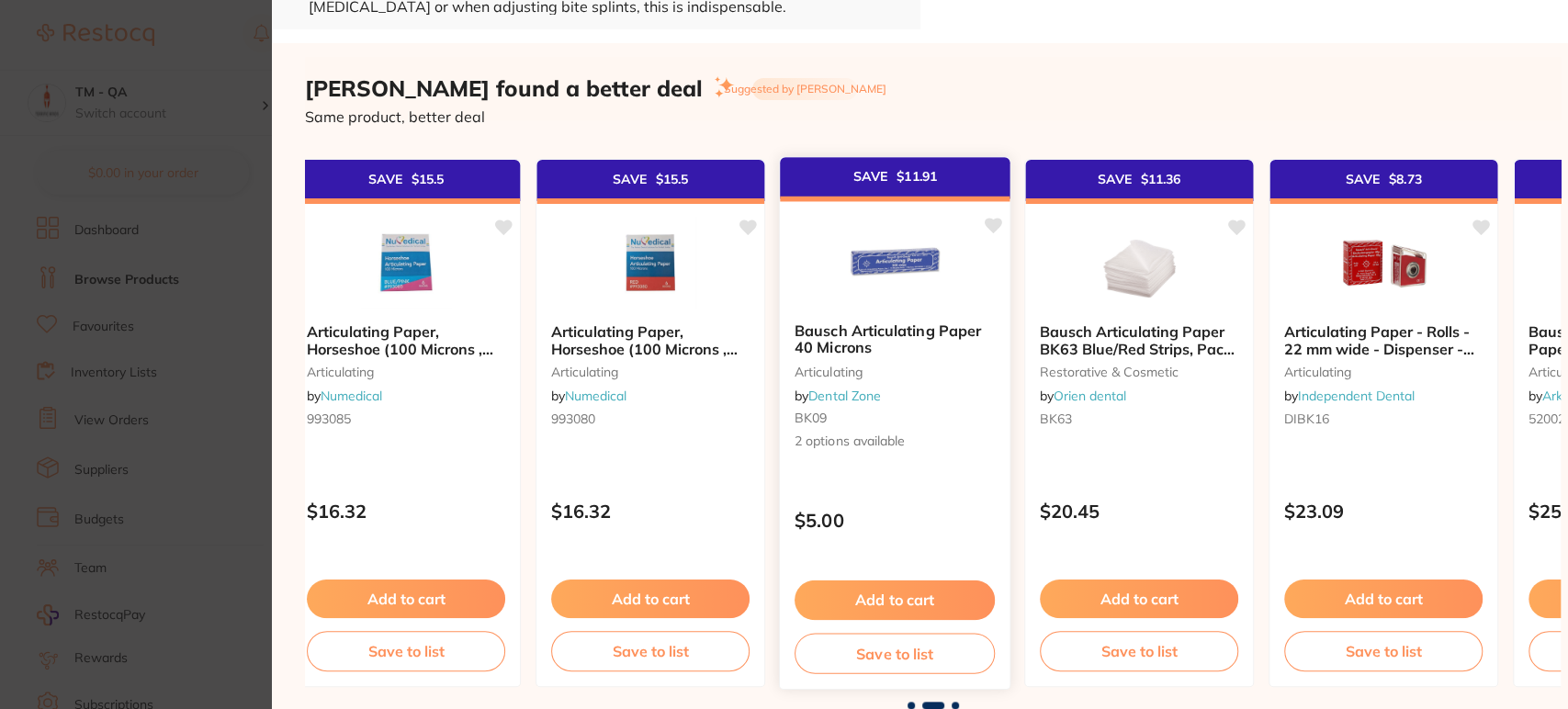 click on "$5.00" at bounding box center (895, 520) 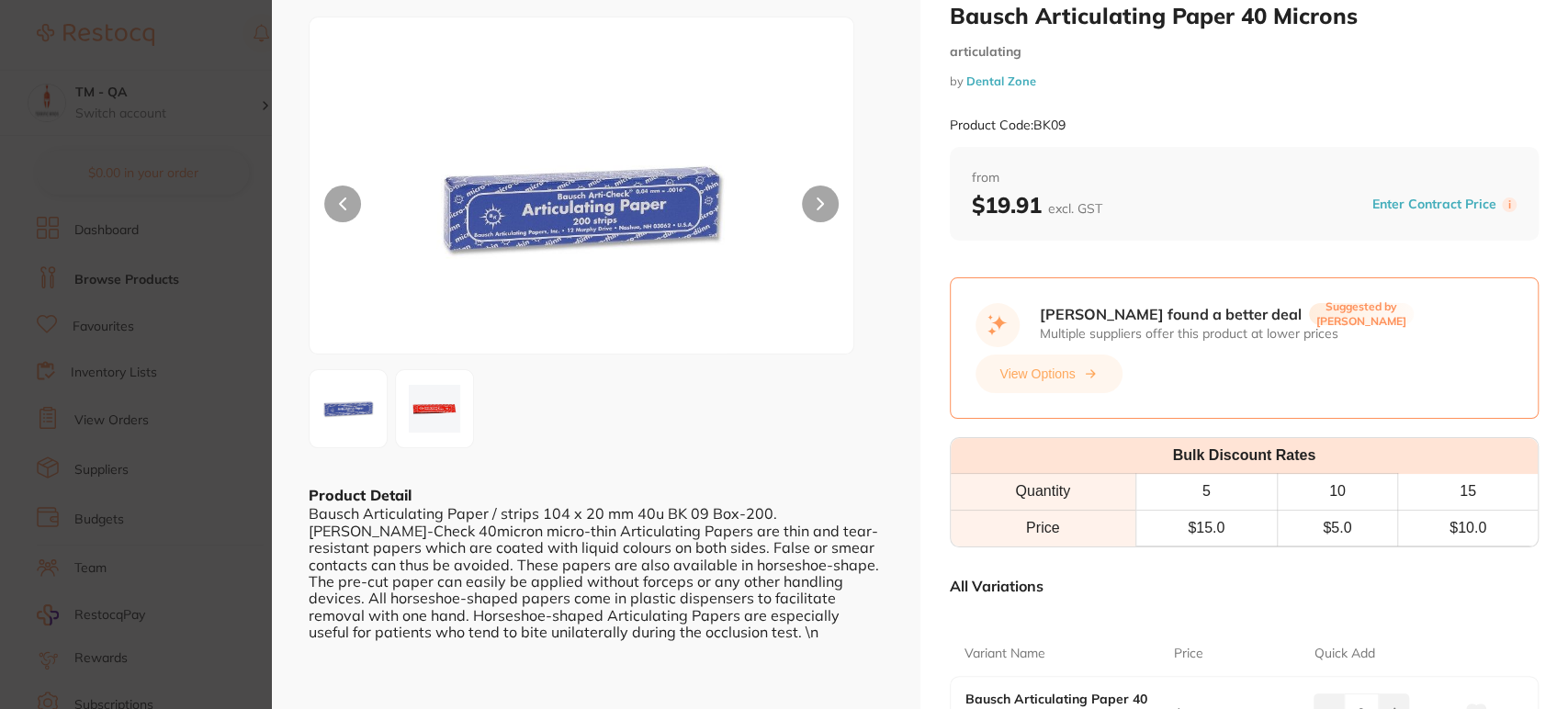 scroll, scrollTop: 0, scrollLeft: 0, axis: both 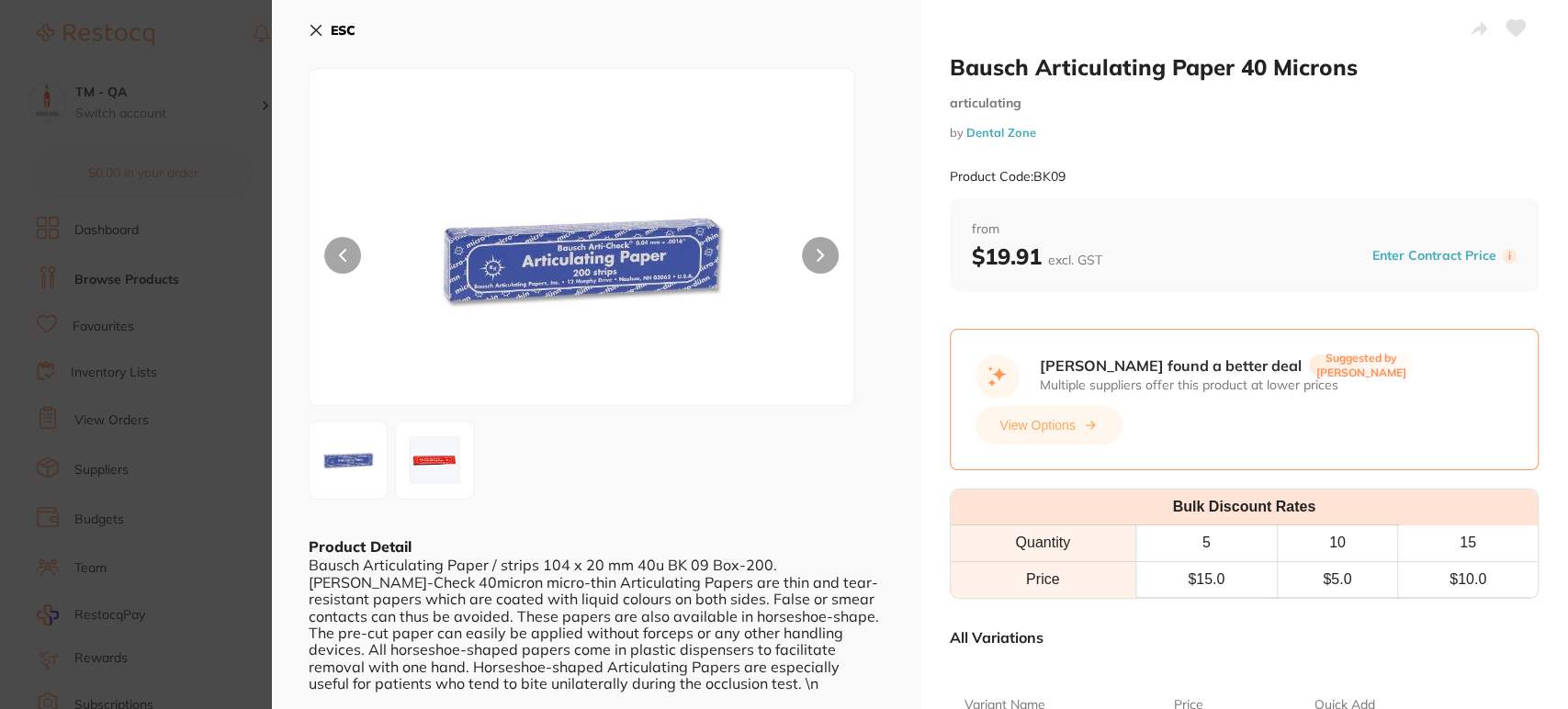 click 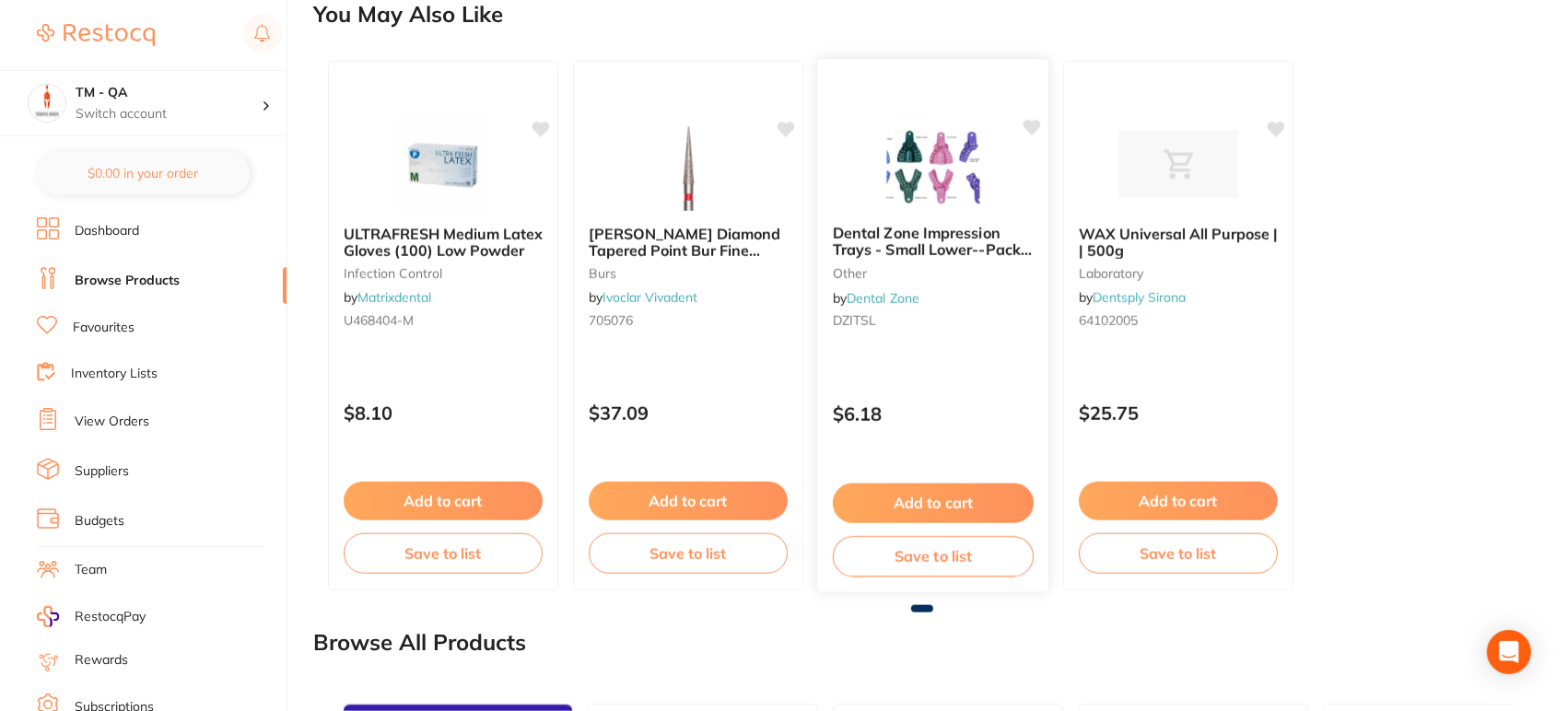 scroll, scrollTop: 2300, scrollLeft: 0, axis: vertical 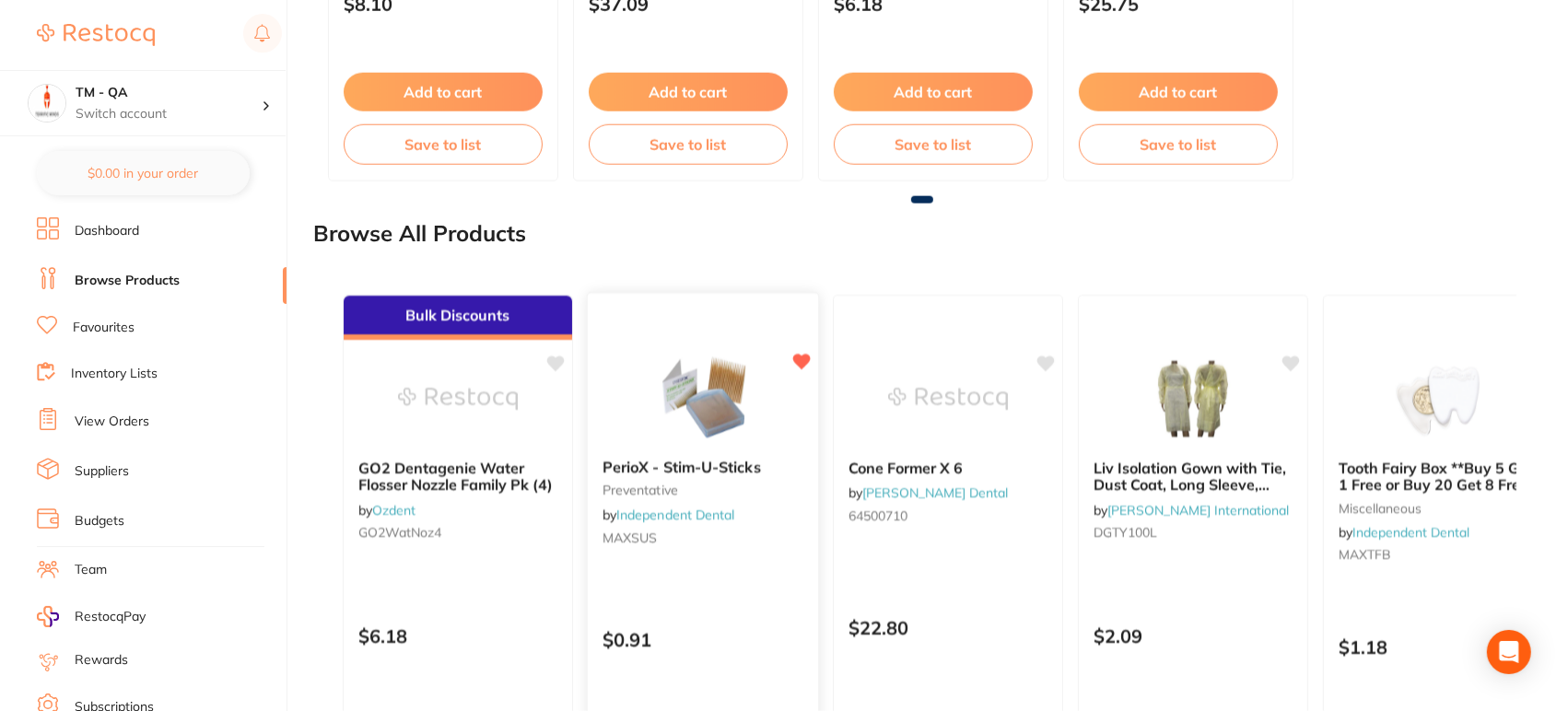 click at bounding box center (702, 397) 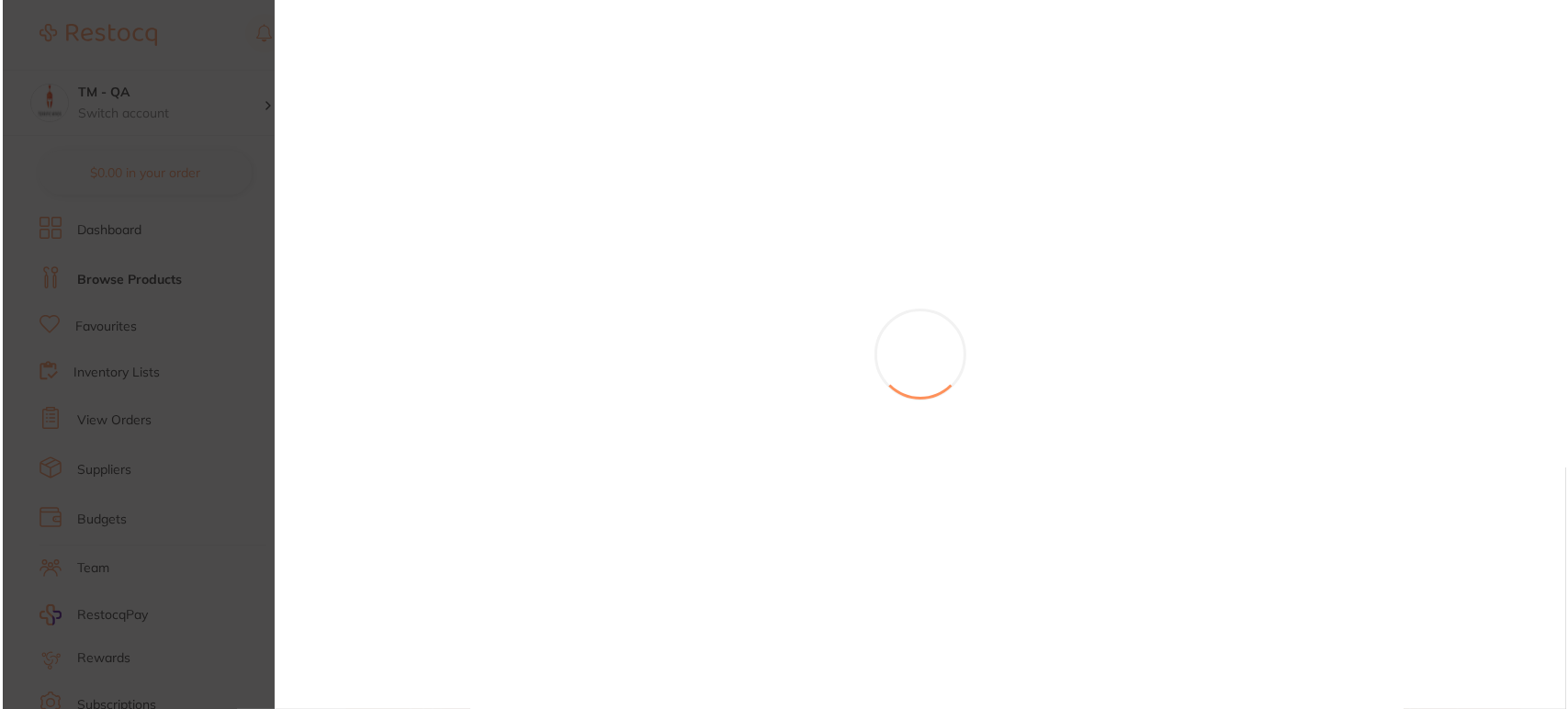 scroll, scrollTop: 0, scrollLeft: 0, axis: both 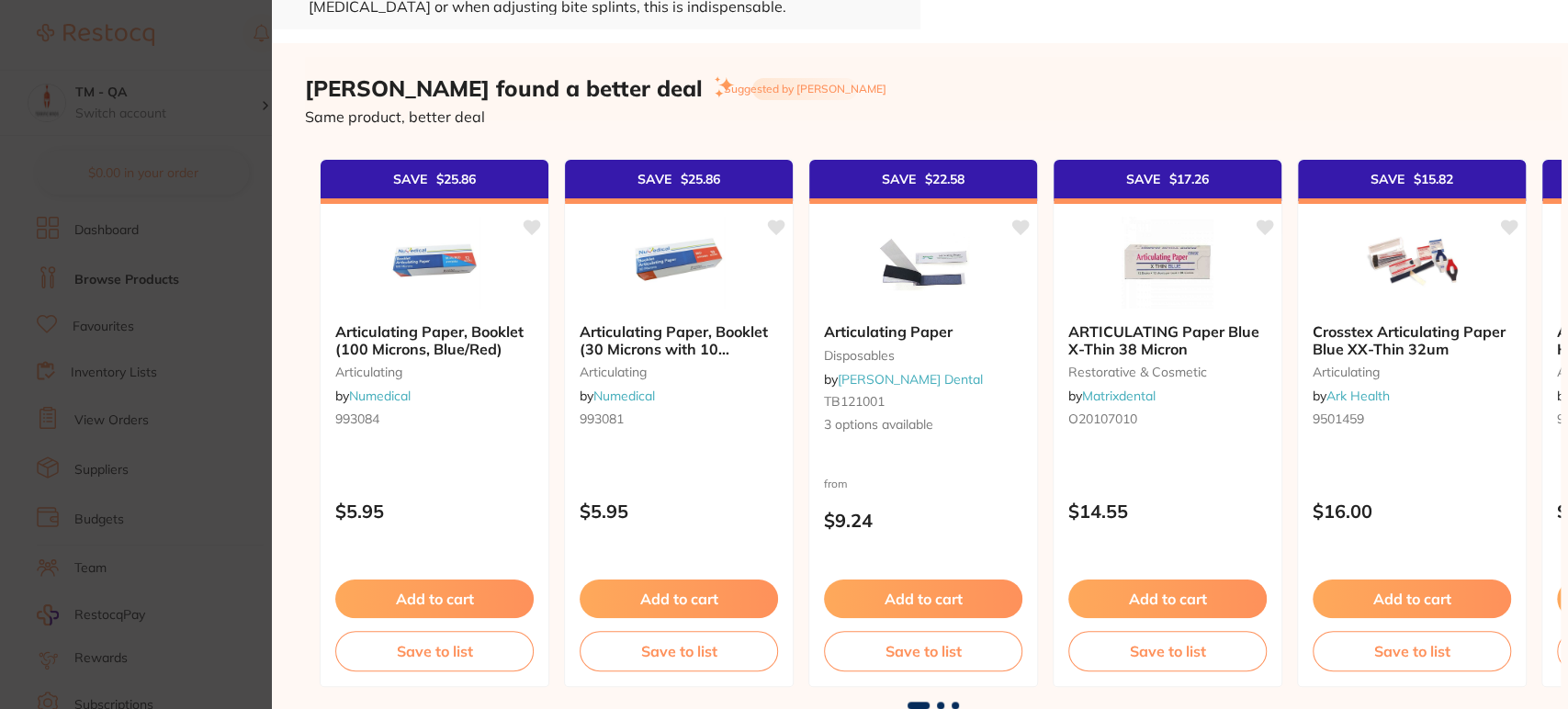 click at bounding box center [941, 705] 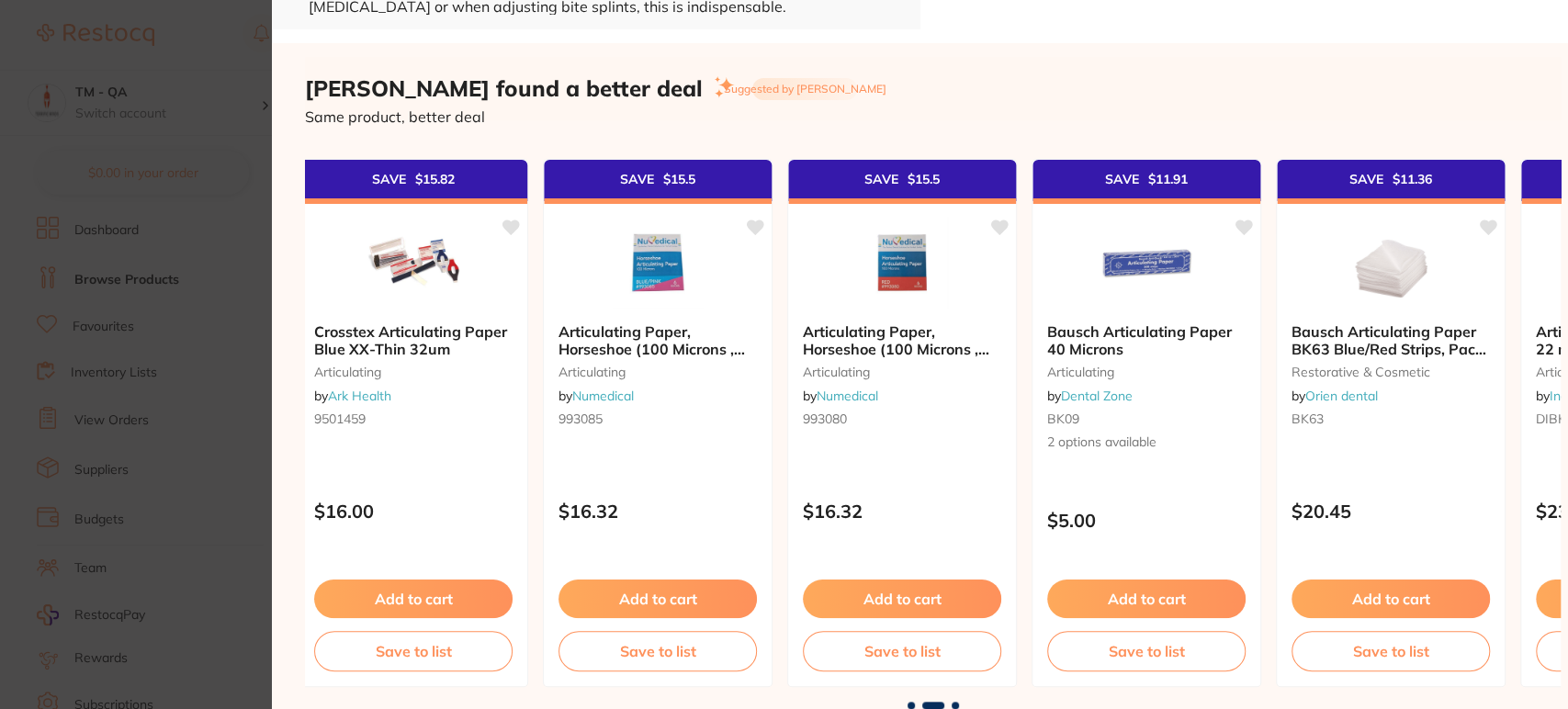 scroll, scrollTop: 0, scrollLeft: 1250, axis: horizontal 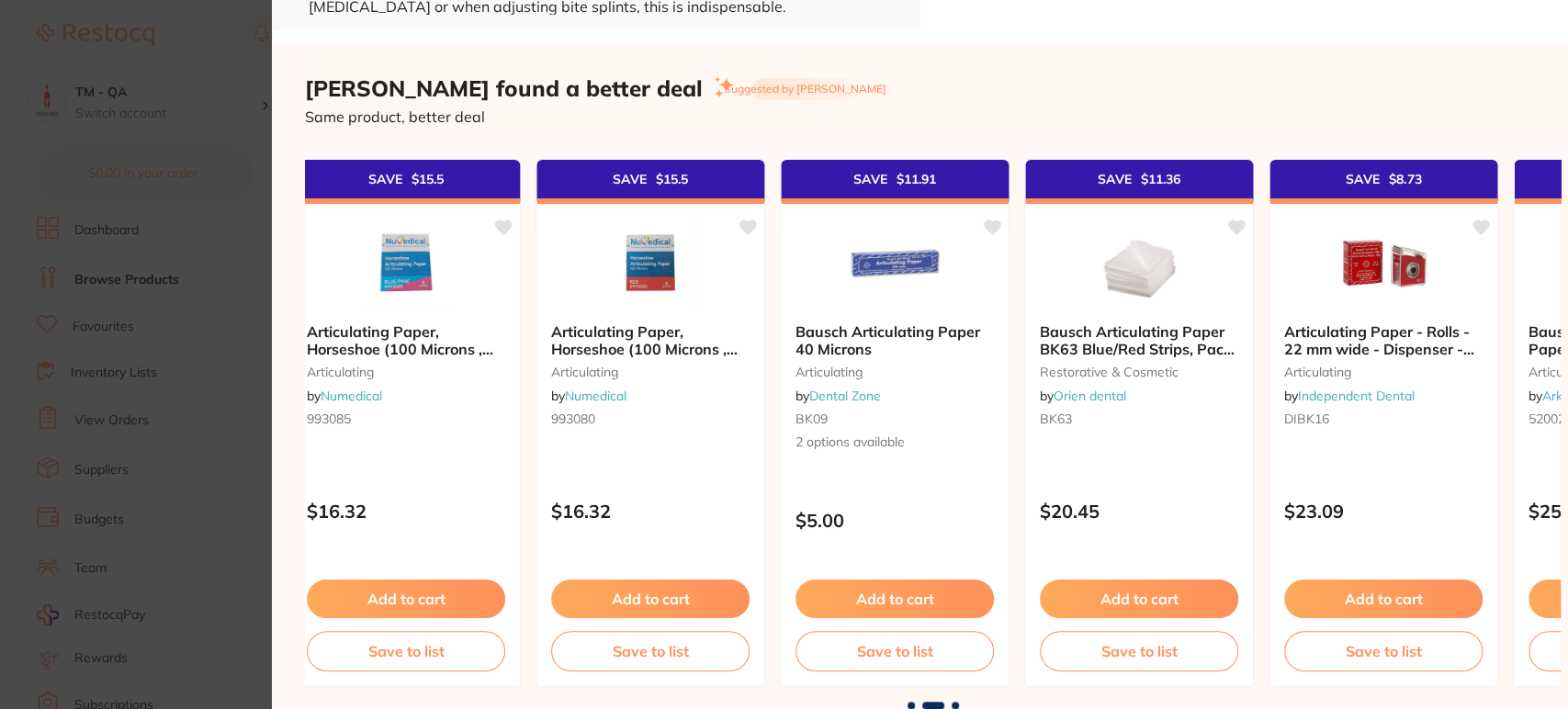 click at bounding box center (955, 705) 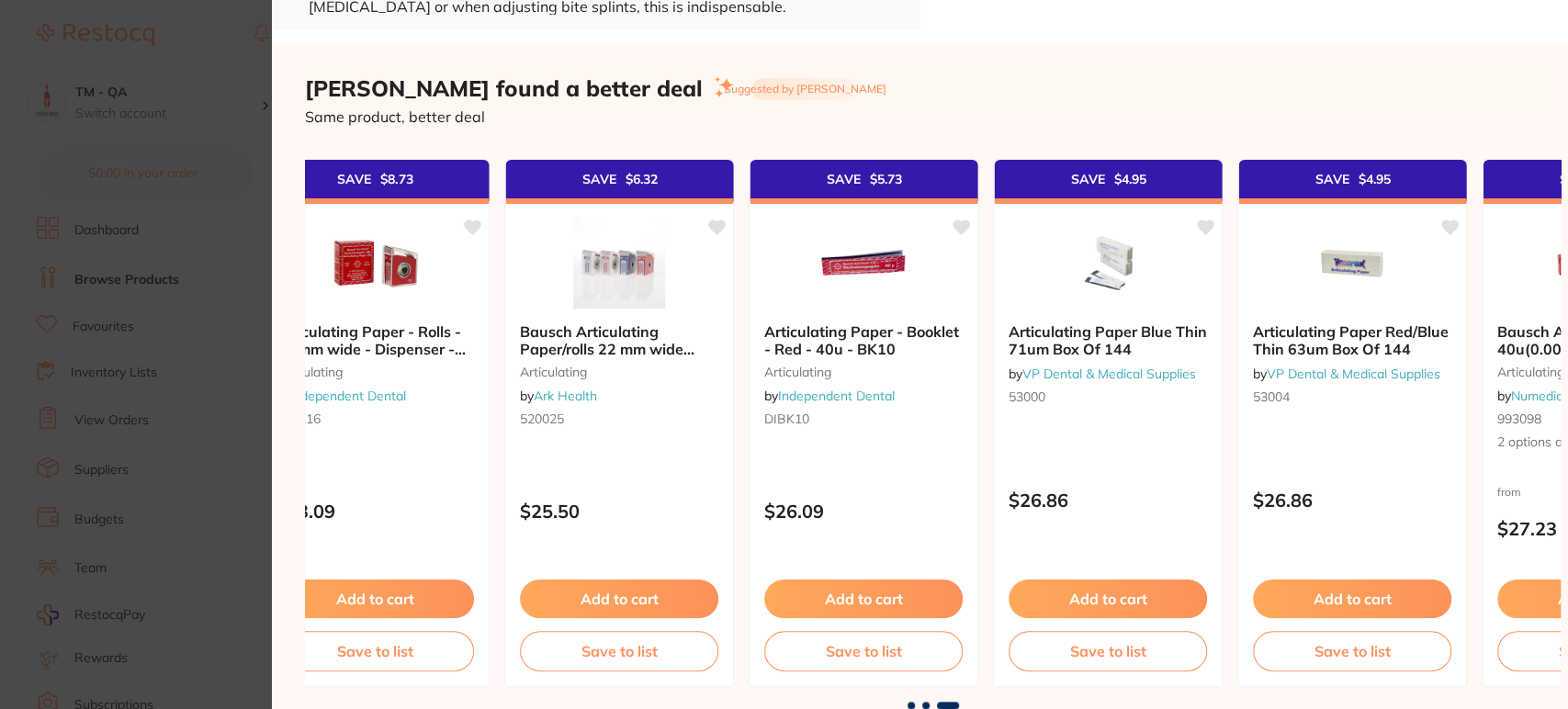 scroll, scrollTop: 0, scrollLeft: 2428, axis: horizontal 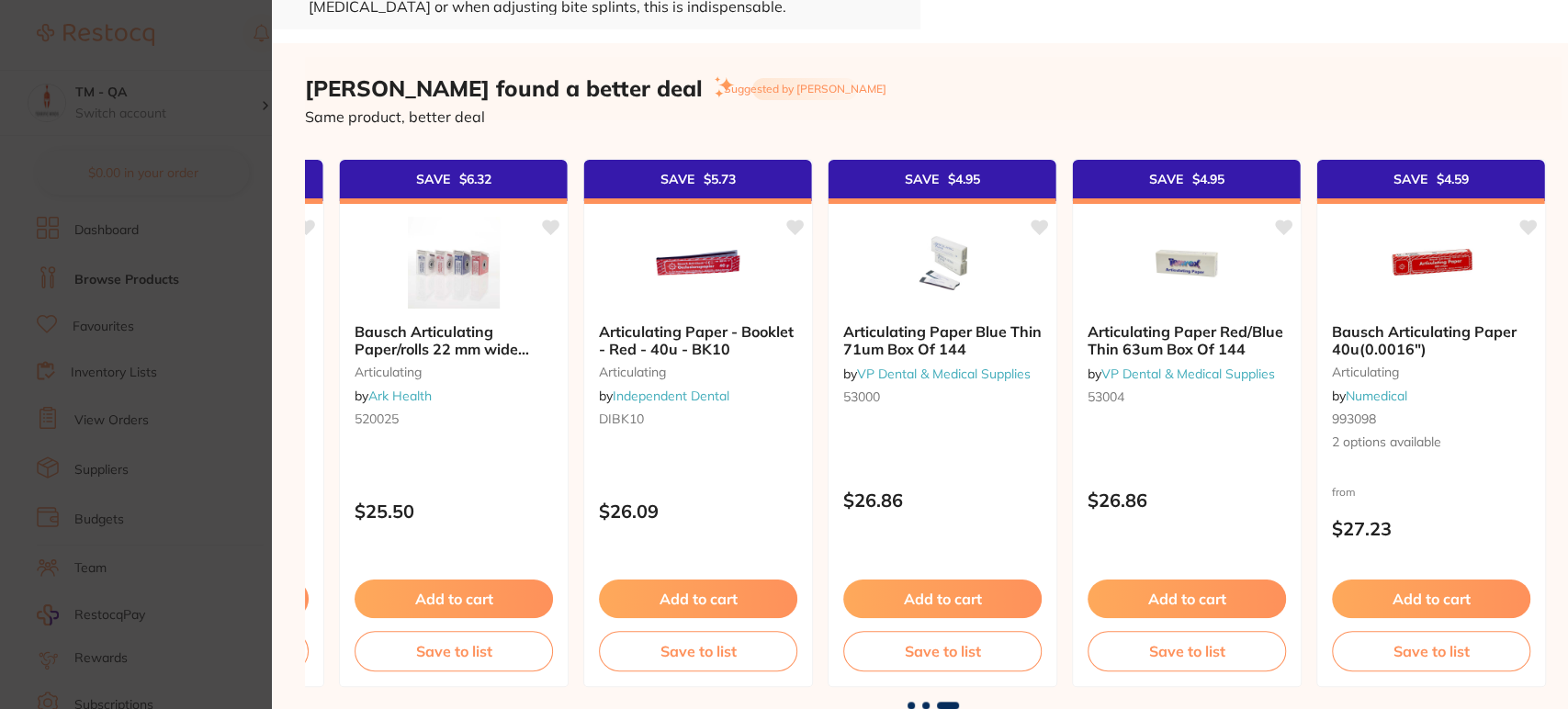 click at bounding box center [926, 705] 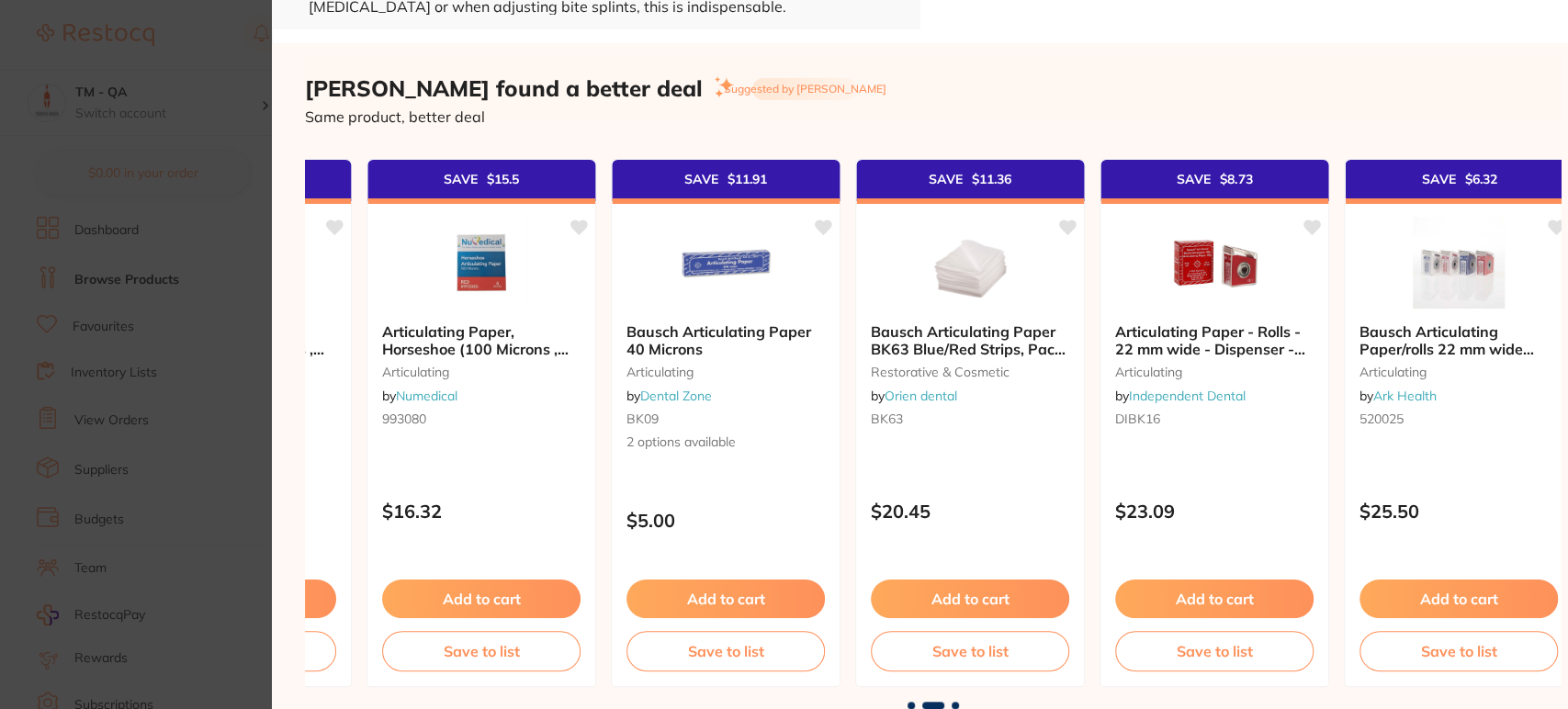 scroll, scrollTop: 0, scrollLeft: 1250, axis: horizontal 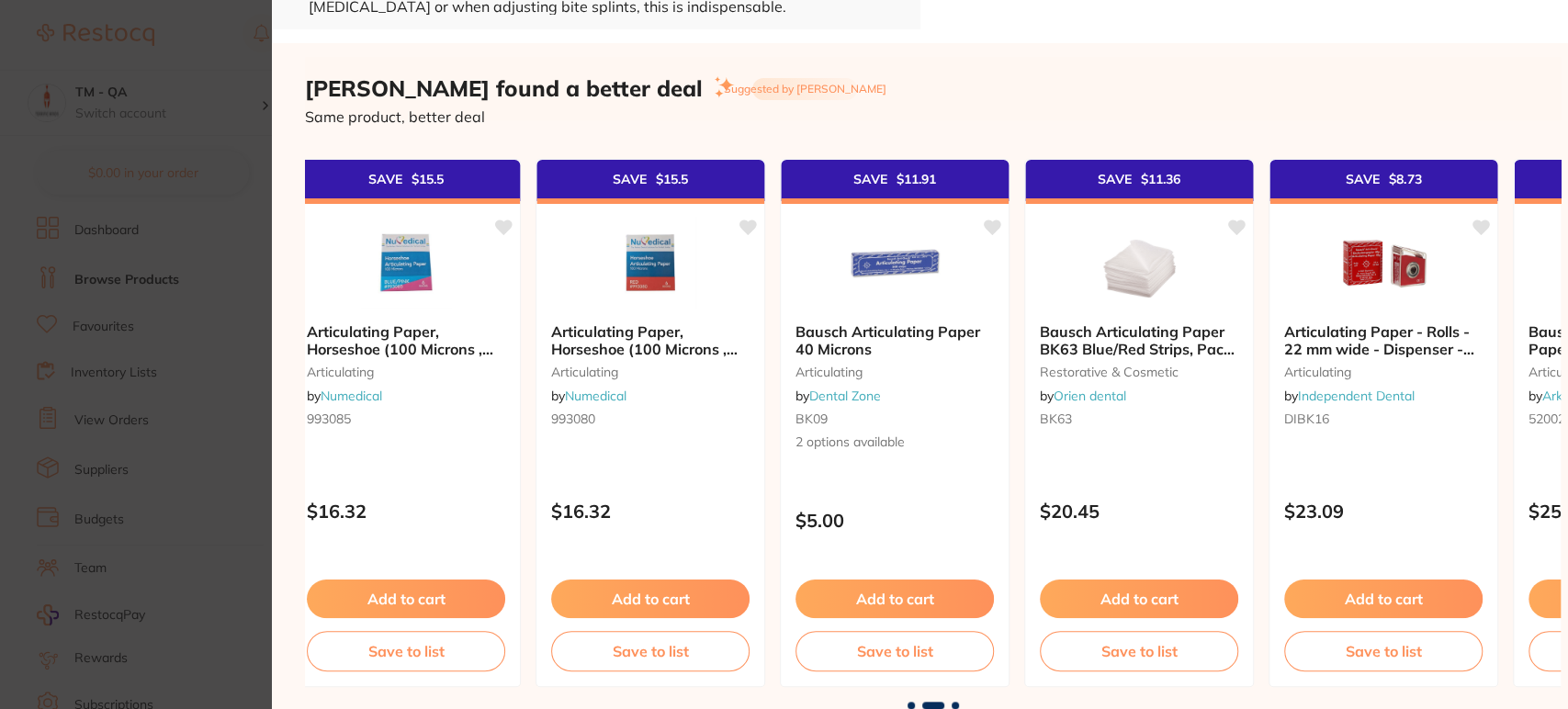drag, startPoint x: 865, startPoint y: 498, endPoint x: 803, endPoint y: 115, distance: 387.986 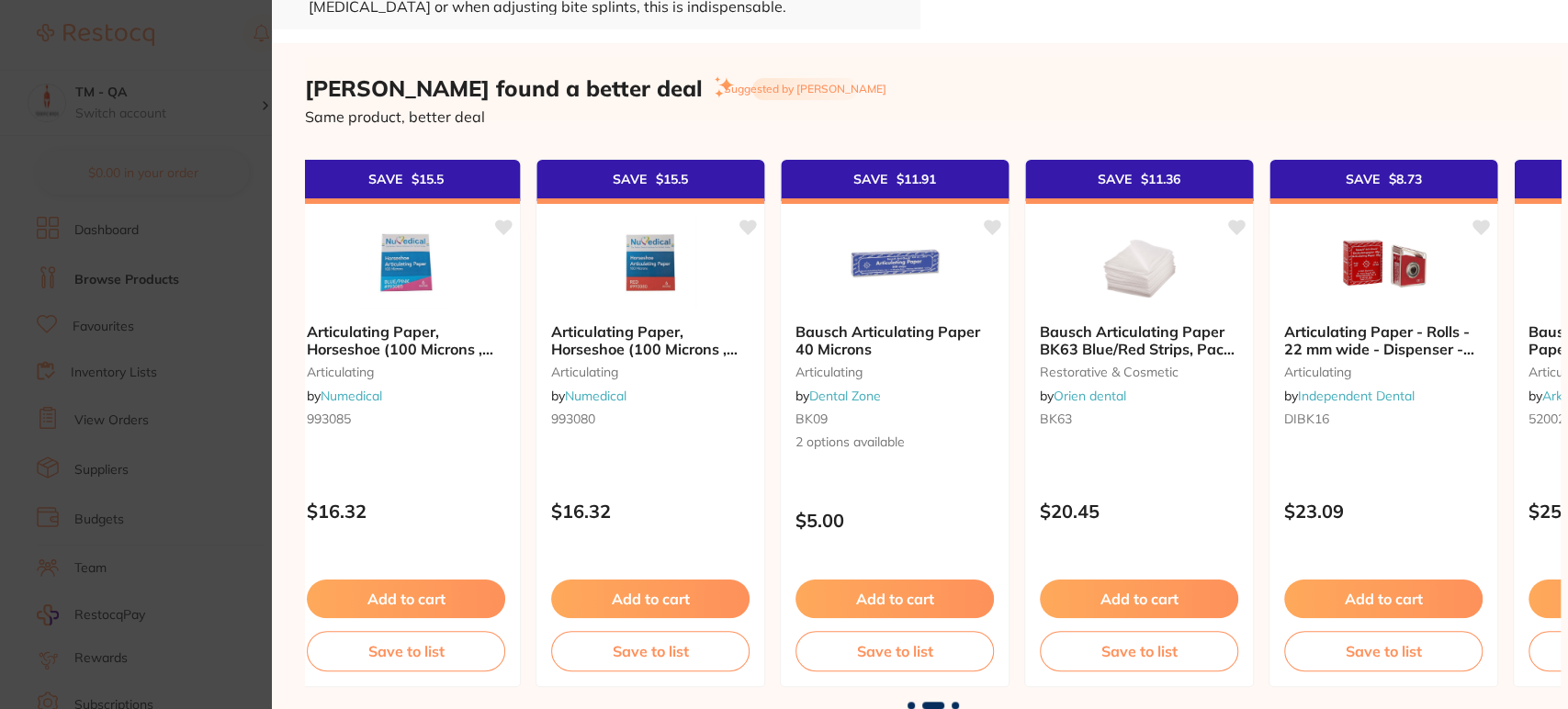 click on "Ruby found a better deal Suggested by Ai Same product, better deal" at bounding box center (932, 91) 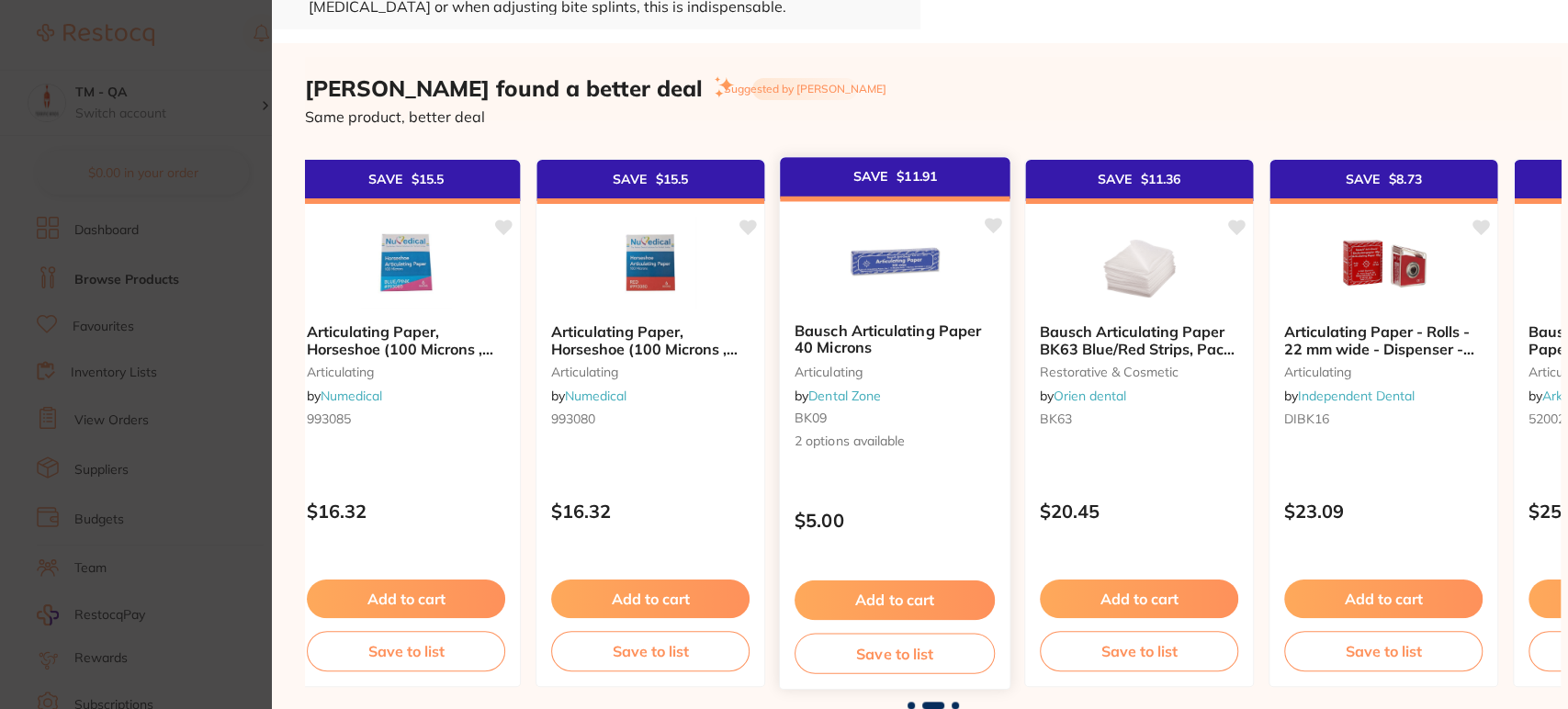 click on "Bausch Articulating Paper 40 Microns   articulating by  Dental Zone BK09   2 options available" at bounding box center (895, 387) 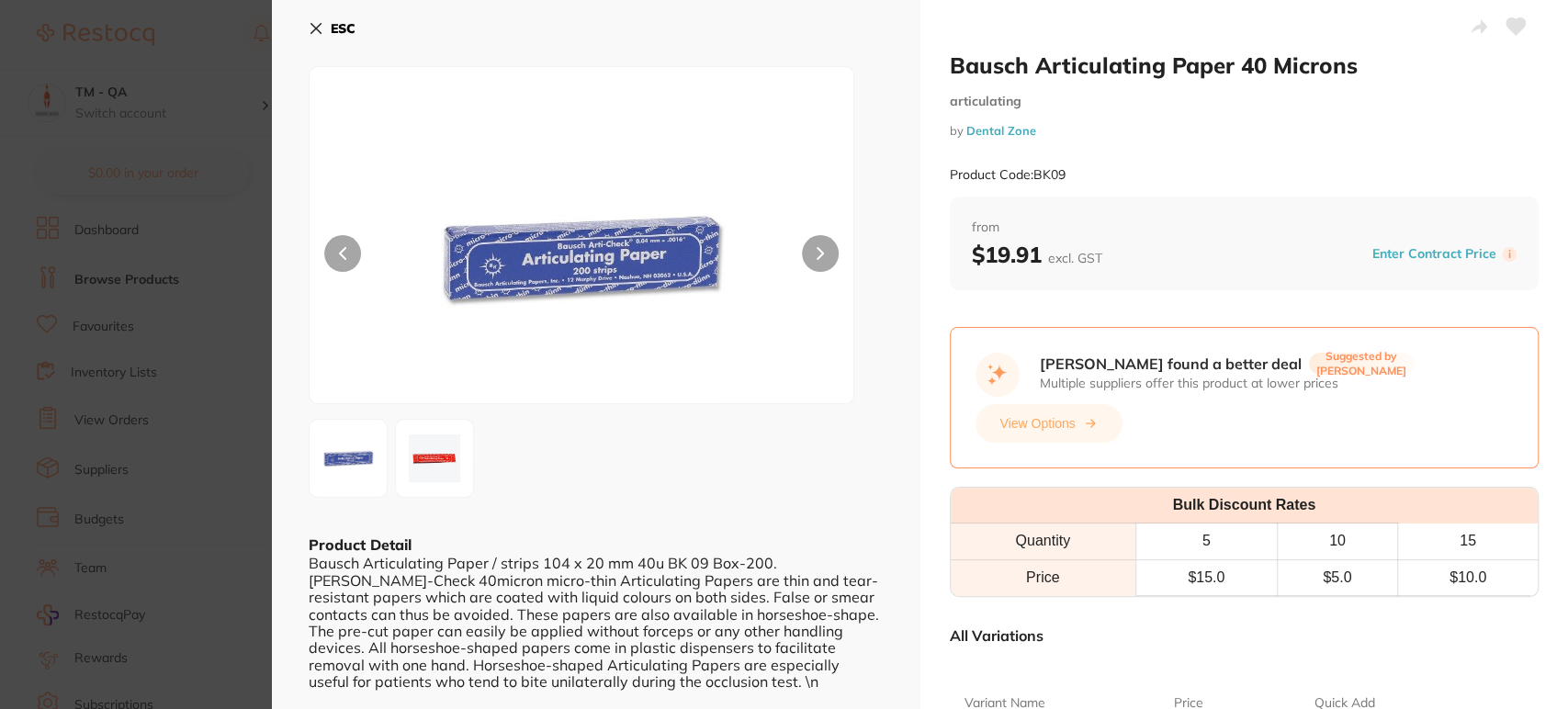 scroll, scrollTop: 0, scrollLeft: 0, axis: both 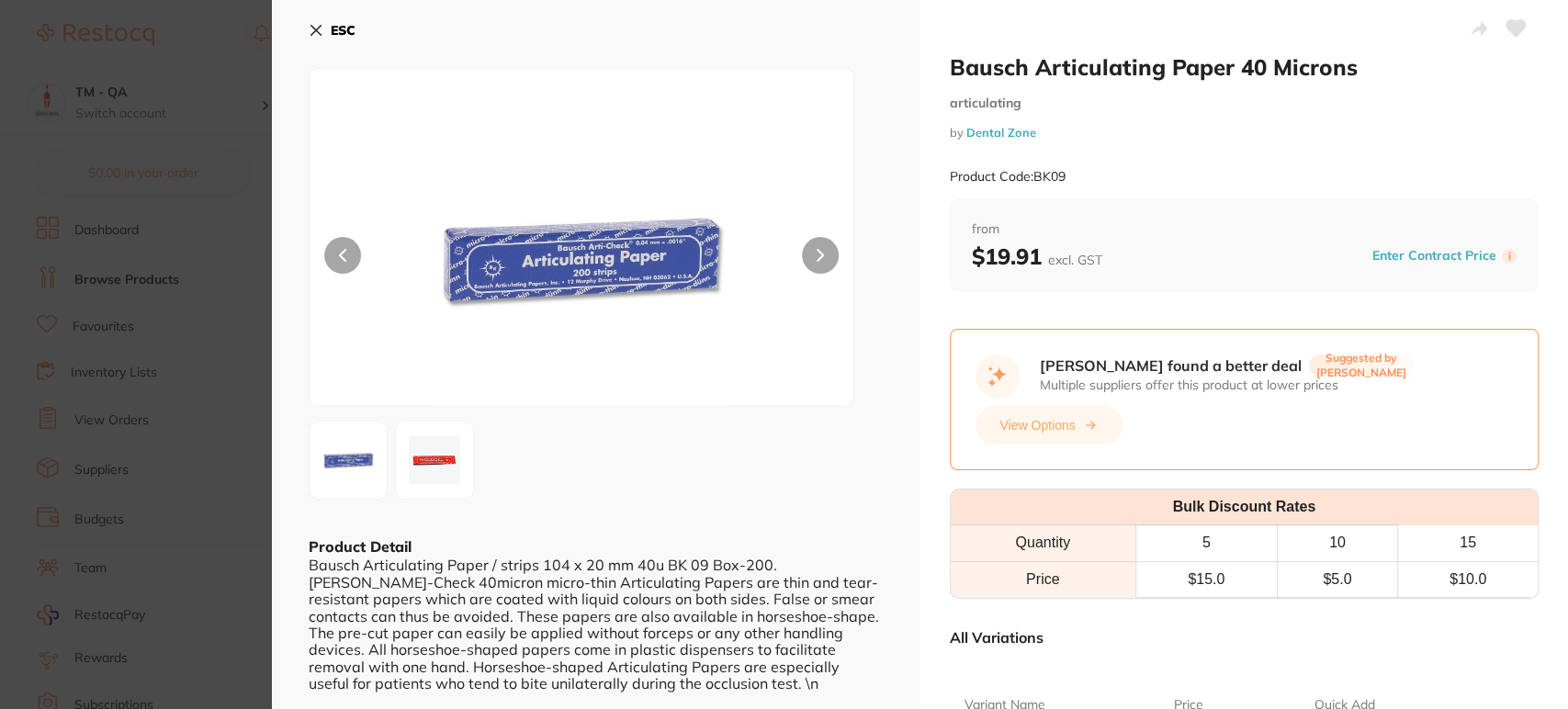 click 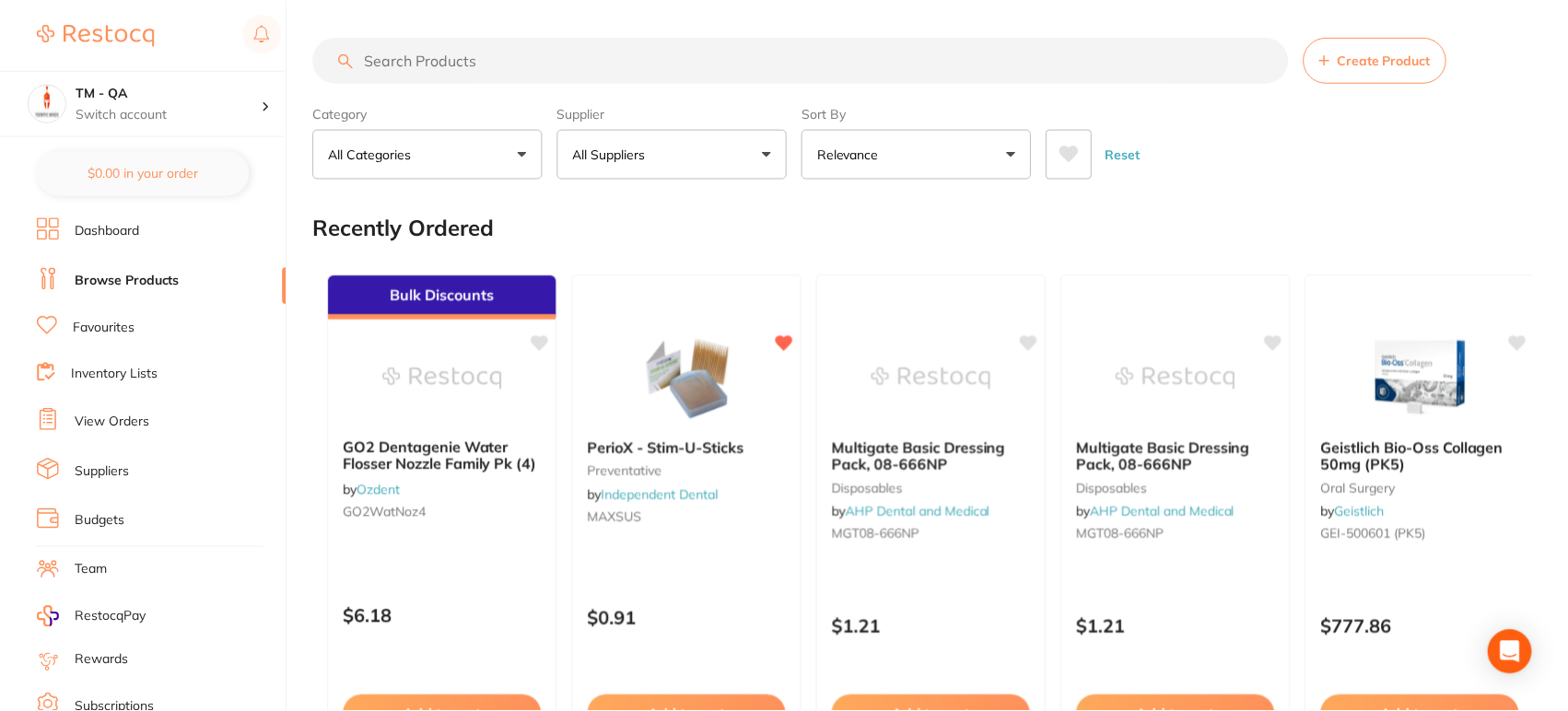 scroll, scrollTop: 1891, scrollLeft: 0, axis: vertical 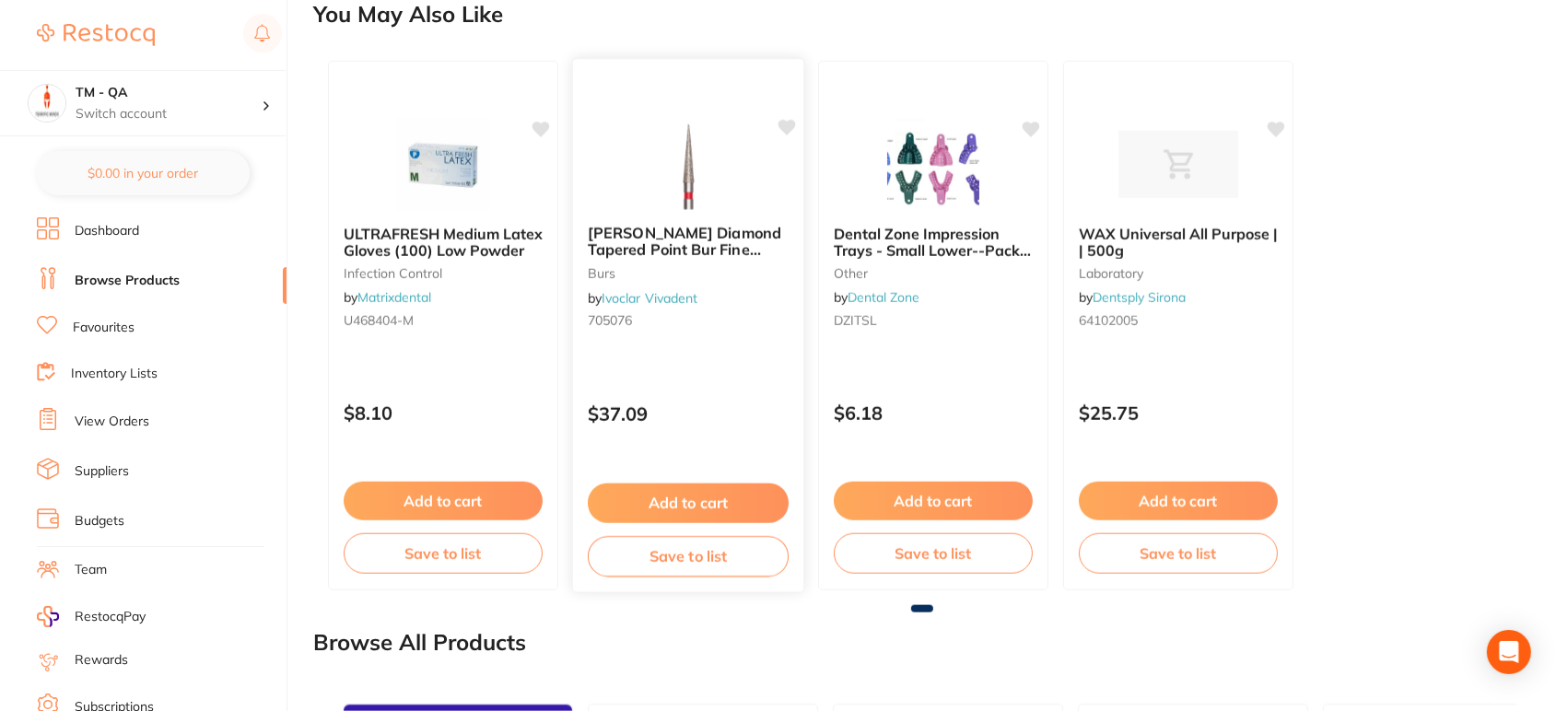 click at bounding box center (687, 162) 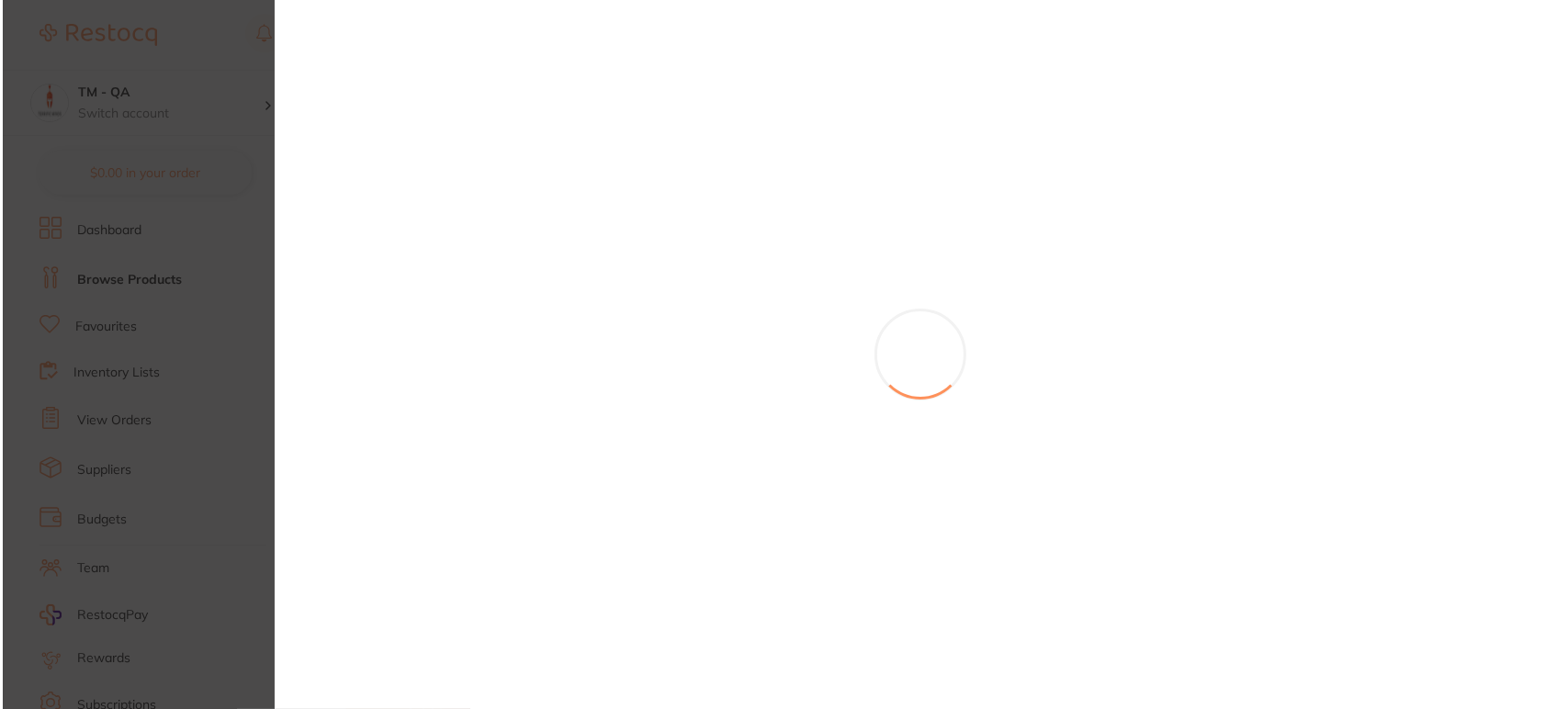 scroll, scrollTop: 0, scrollLeft: 0, axis: both 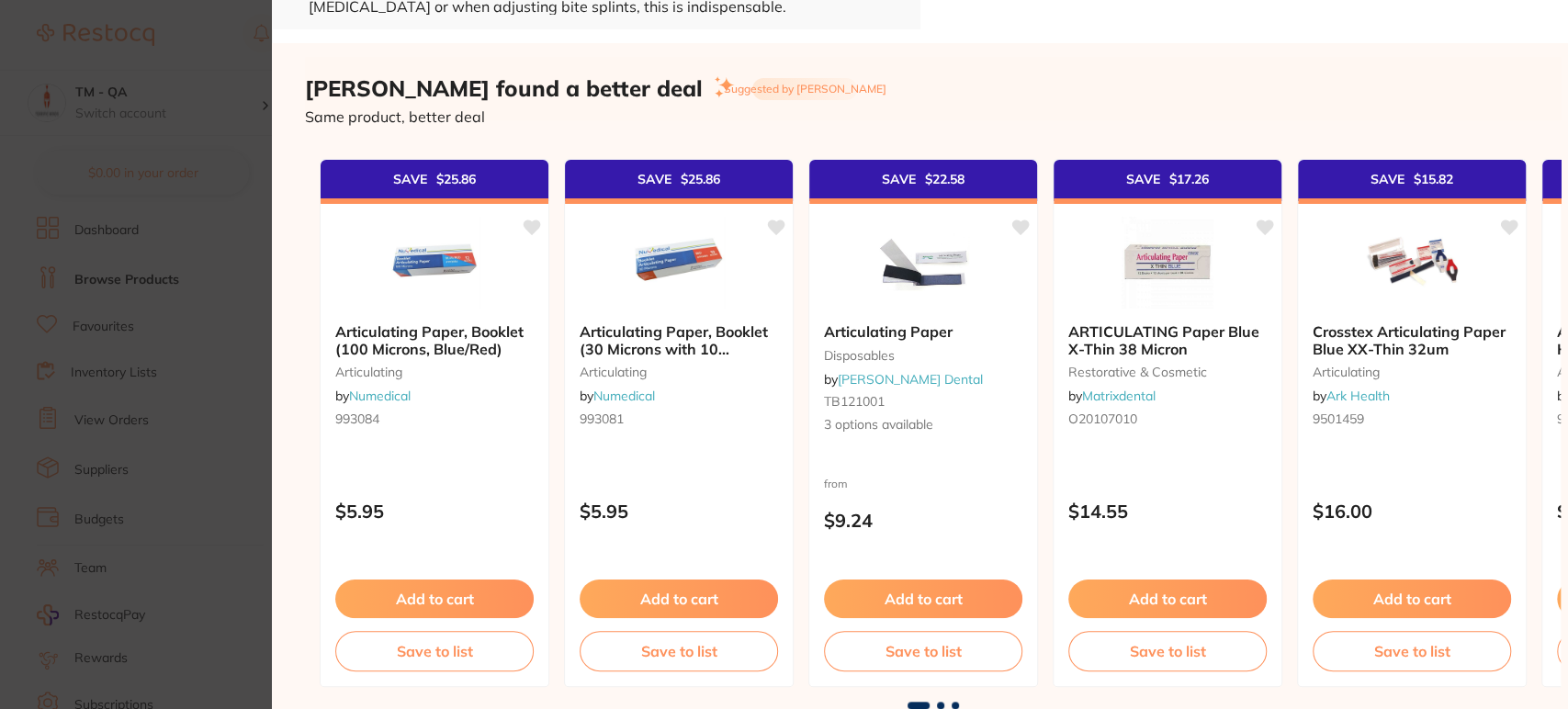 click at bounding box center (941, 705) 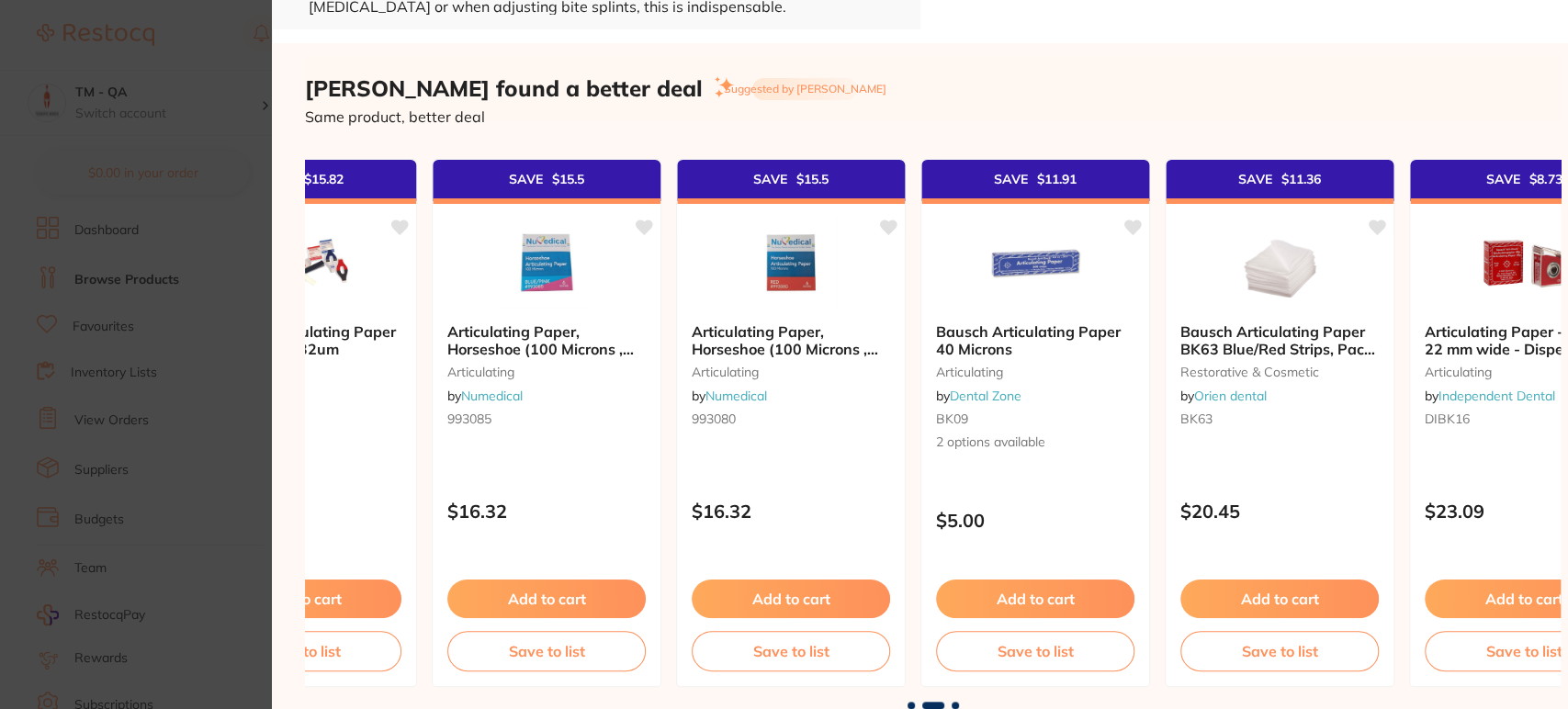 scroll, scrollTop: 0, scrollLeft: 1250, axis: horizontal 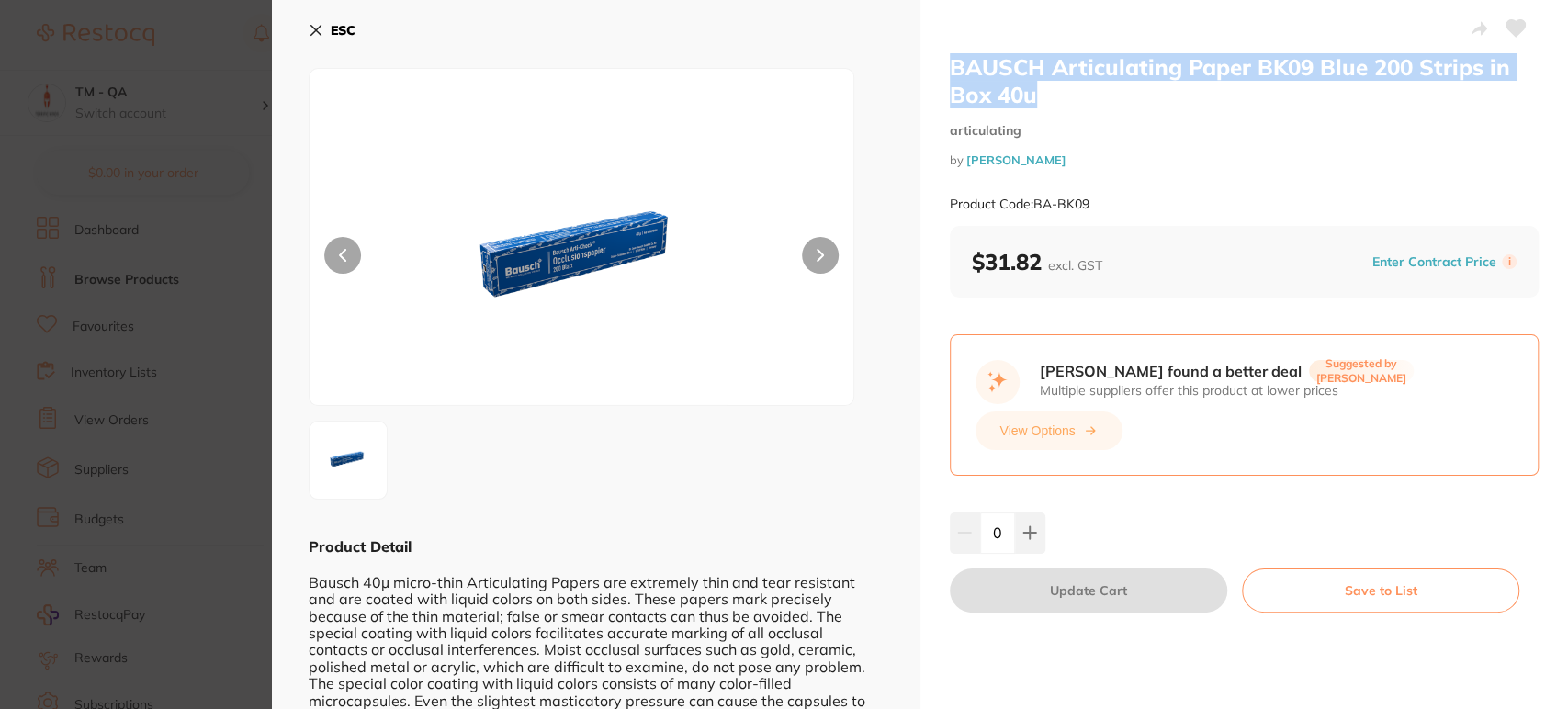 drag, startPoint x: 1026, startPoint y: 94, endPoint x: 926, endPoint y: 73, distance: 102.18121 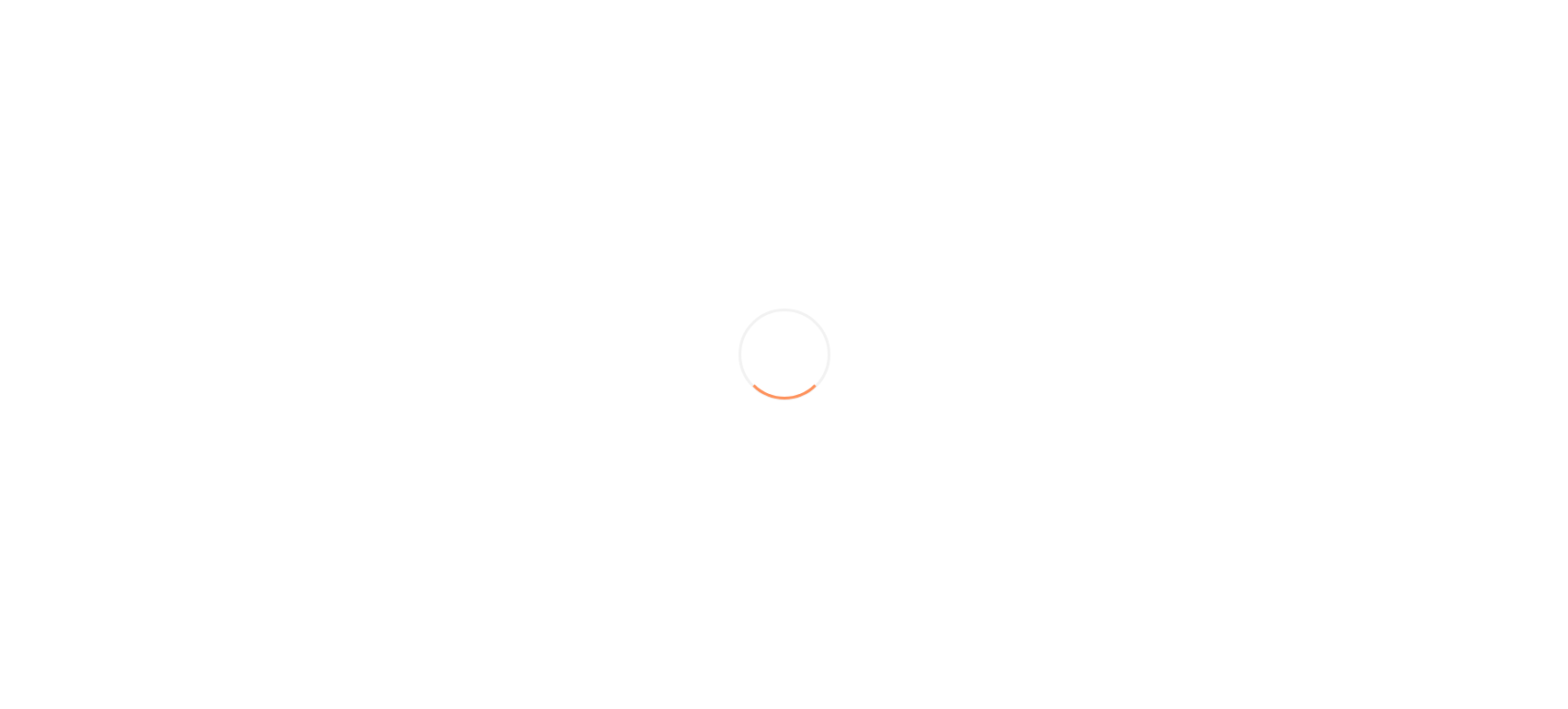 scroll, scrollTop: 0, scrollLeft: 0, axis: both 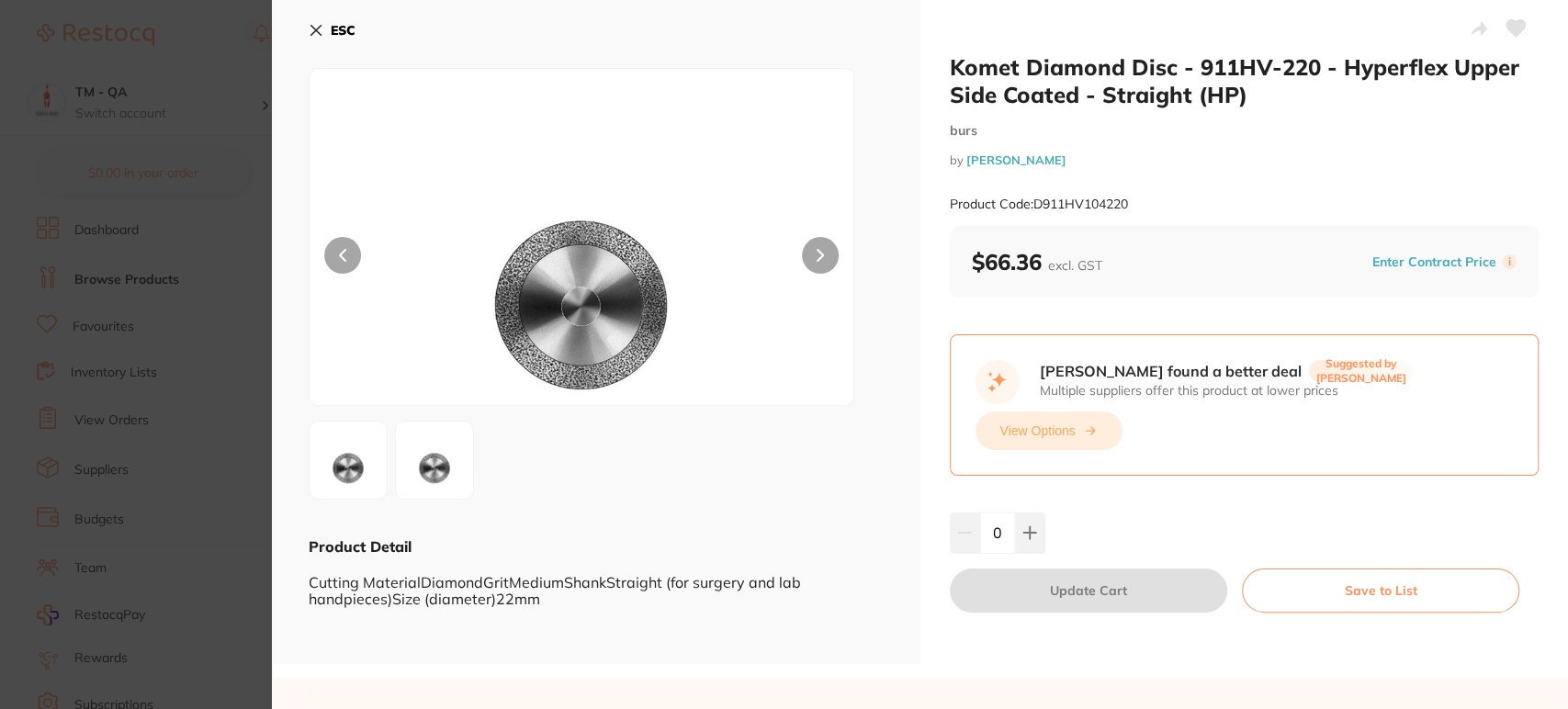 click on "View Options" at bounding box center [1049, 431] 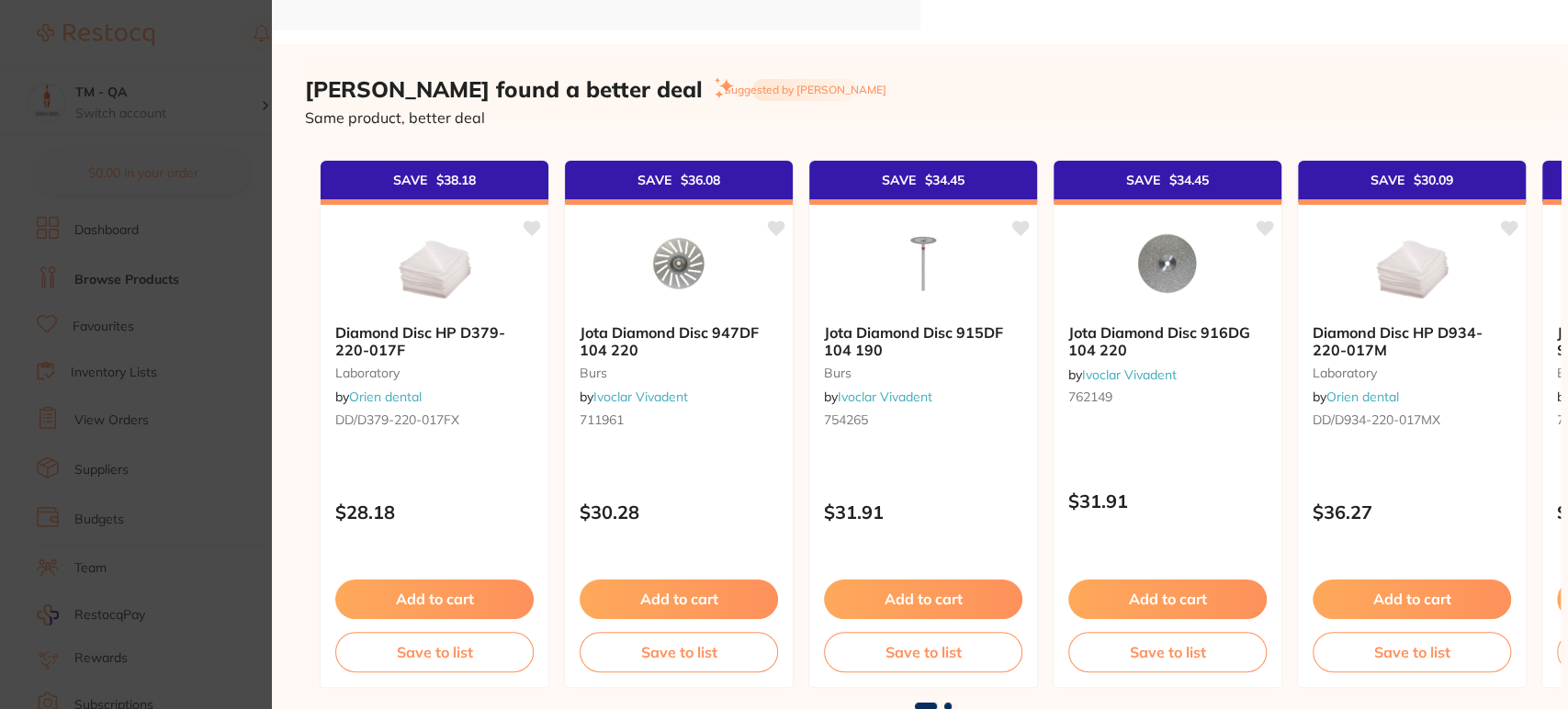 click at bounding box center (948, 706) 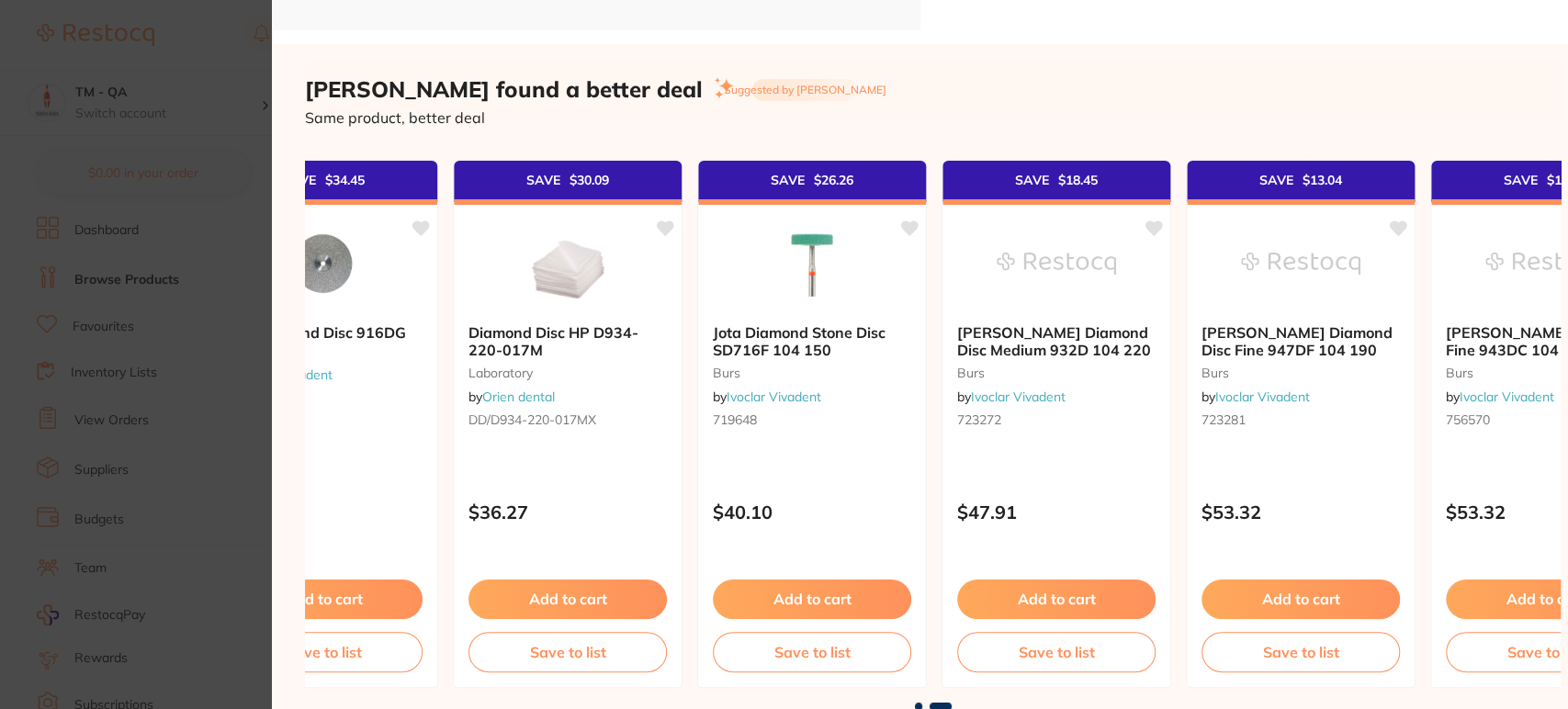 scroll, scrollTop: 0, scrollLeft: 962, axis: horizontal 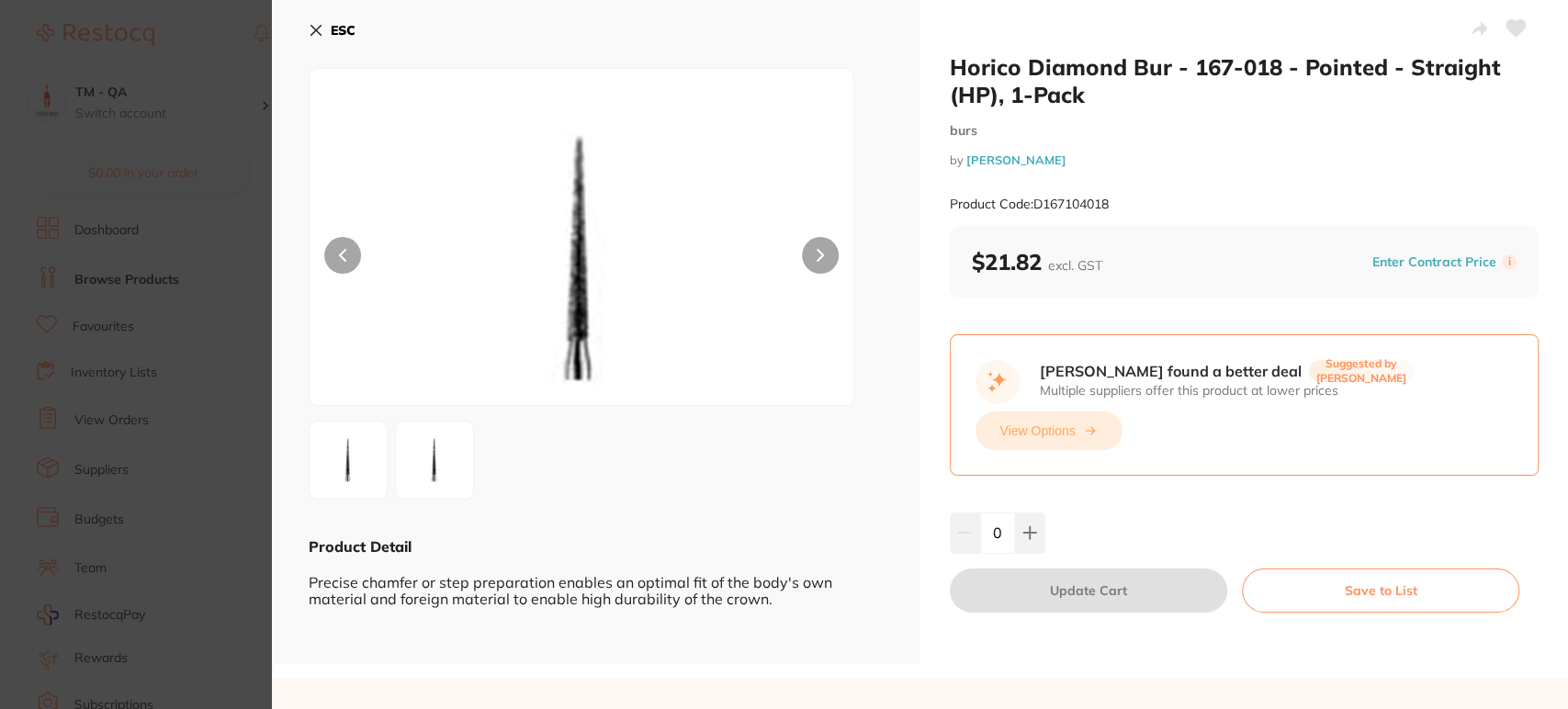 click on "View Options" at bounding box center [1049, 431] 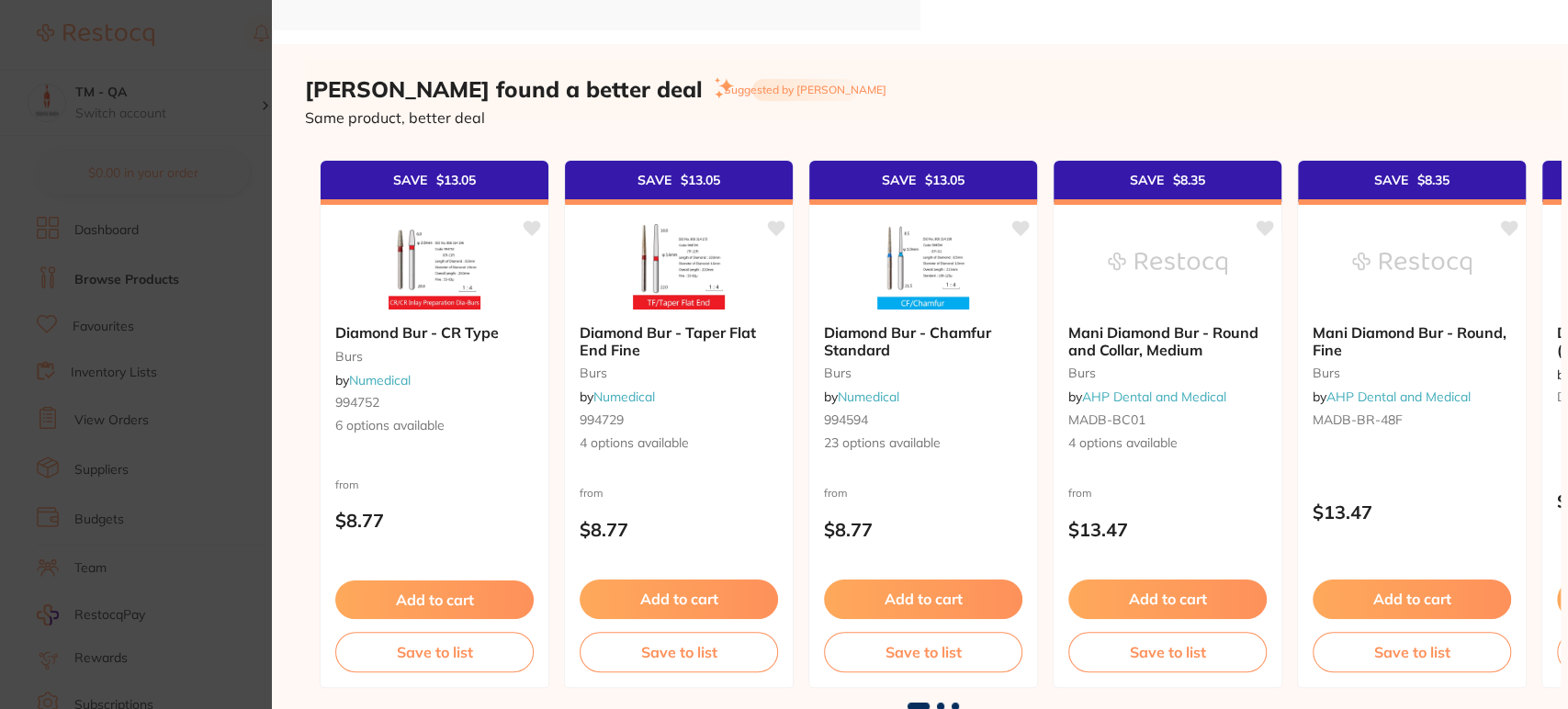 scroll, scrollTop: 0, scrollLeft: 0, axis: both 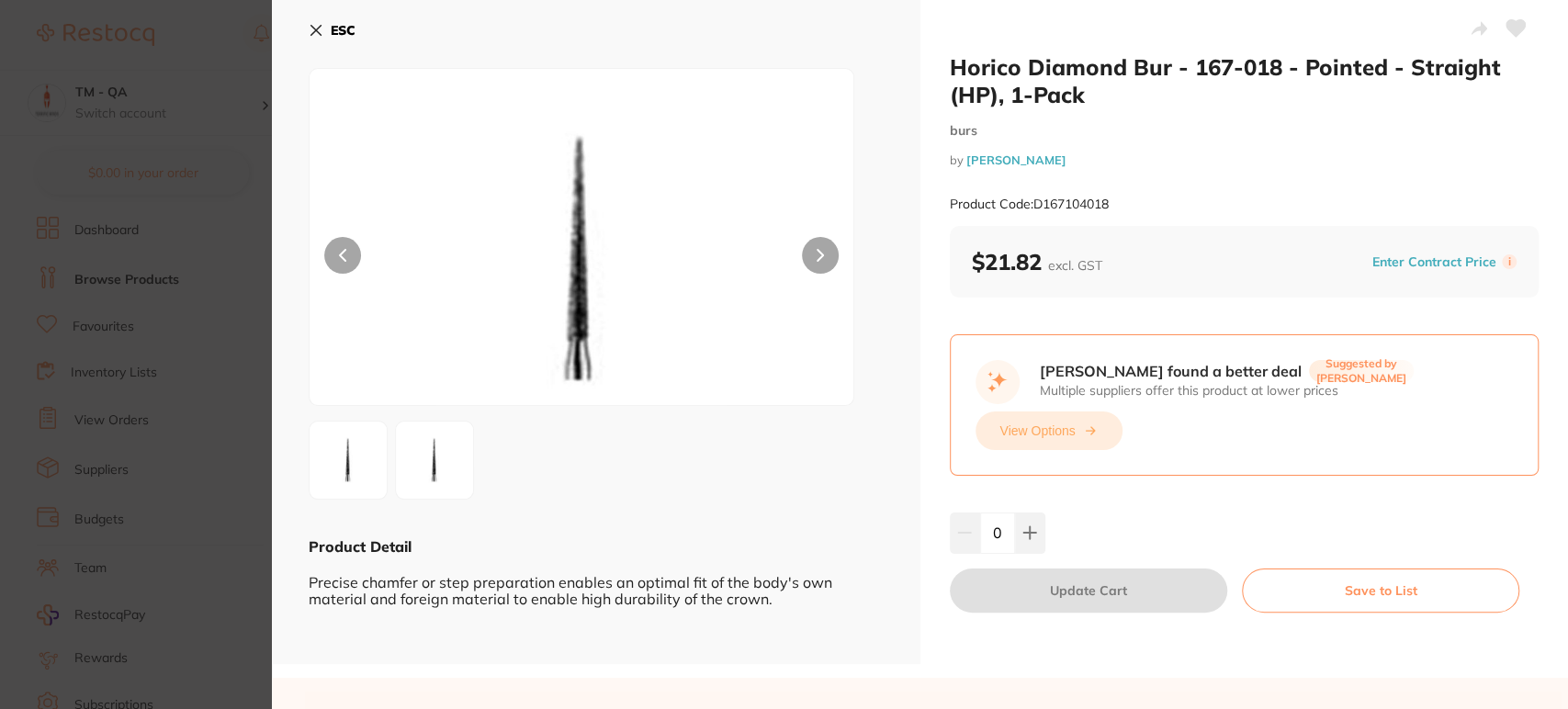 click on "View Options" at bounding box center (1049, 431) 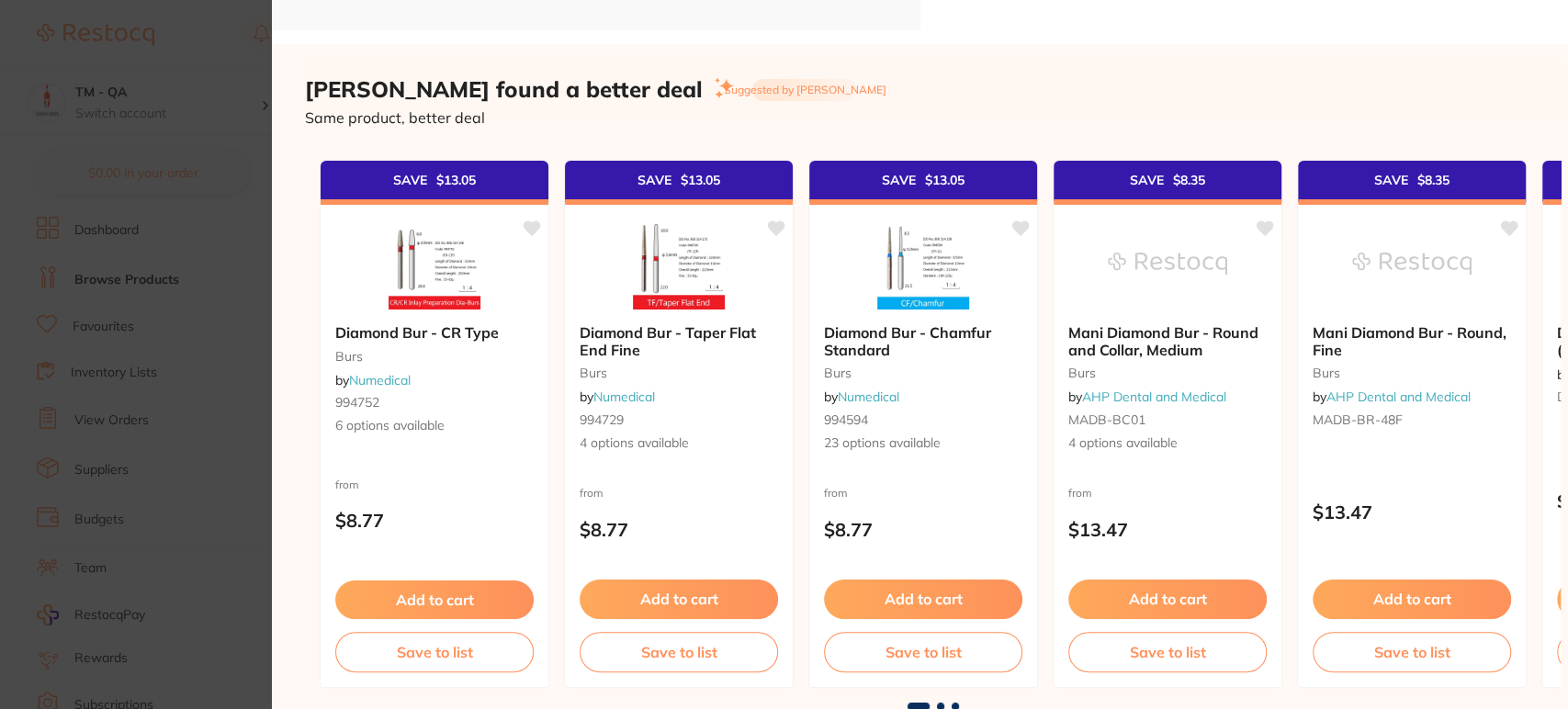 click at bounding box center [941, 706] 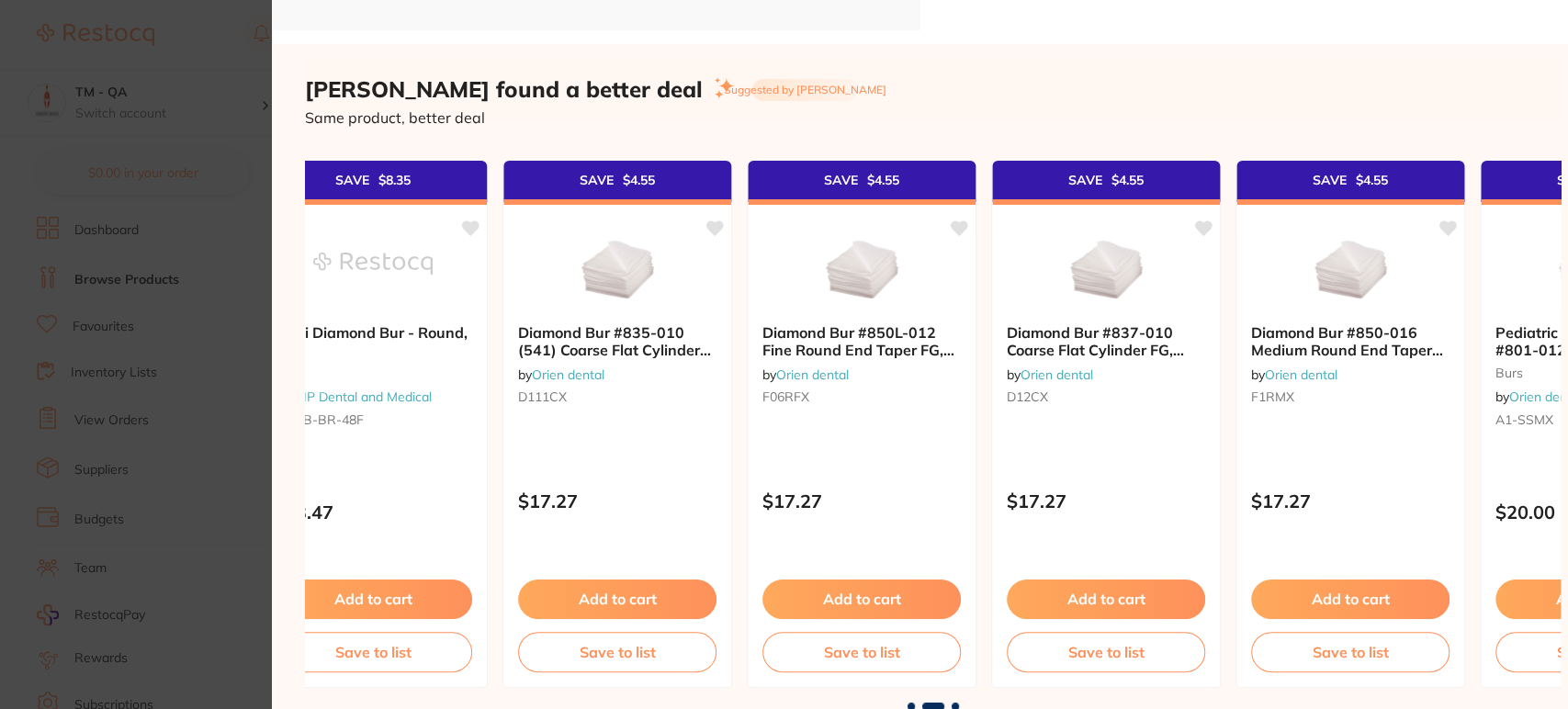 scroll, scrollTop: 0, scrollLeft: 1250, axis: horizontal 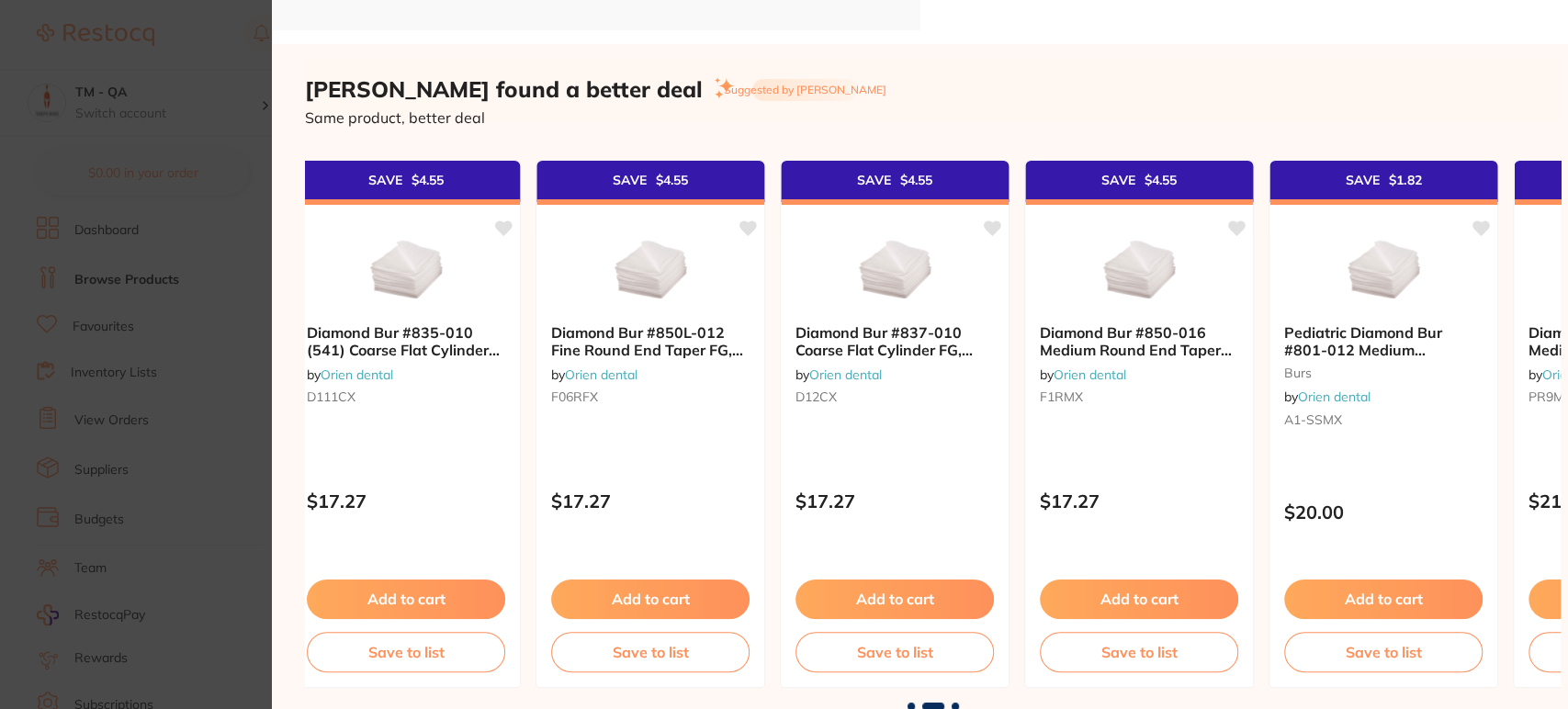 click at bounding box center [955, 706] 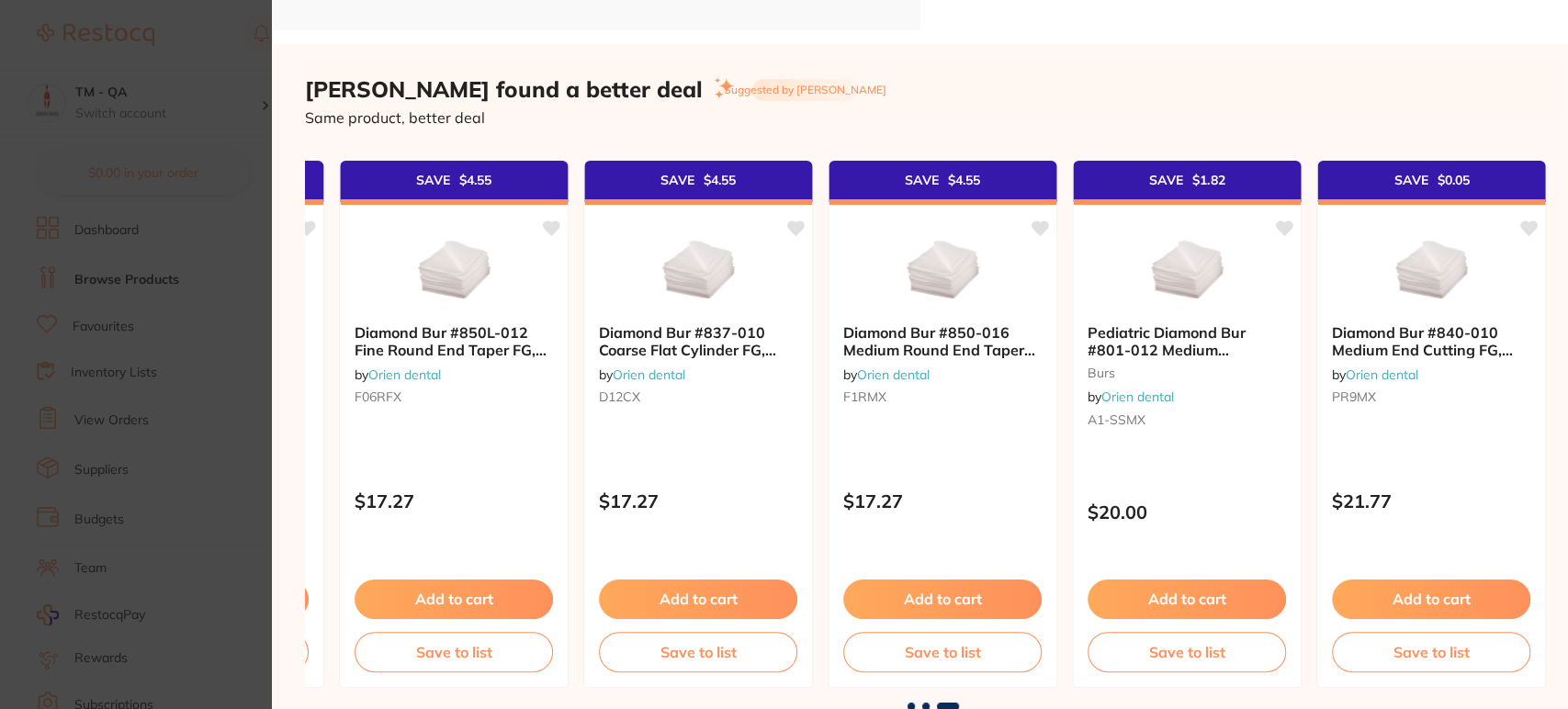 scroll, scrollTop: 0, scrollLeft: 1450, axis: horizontal 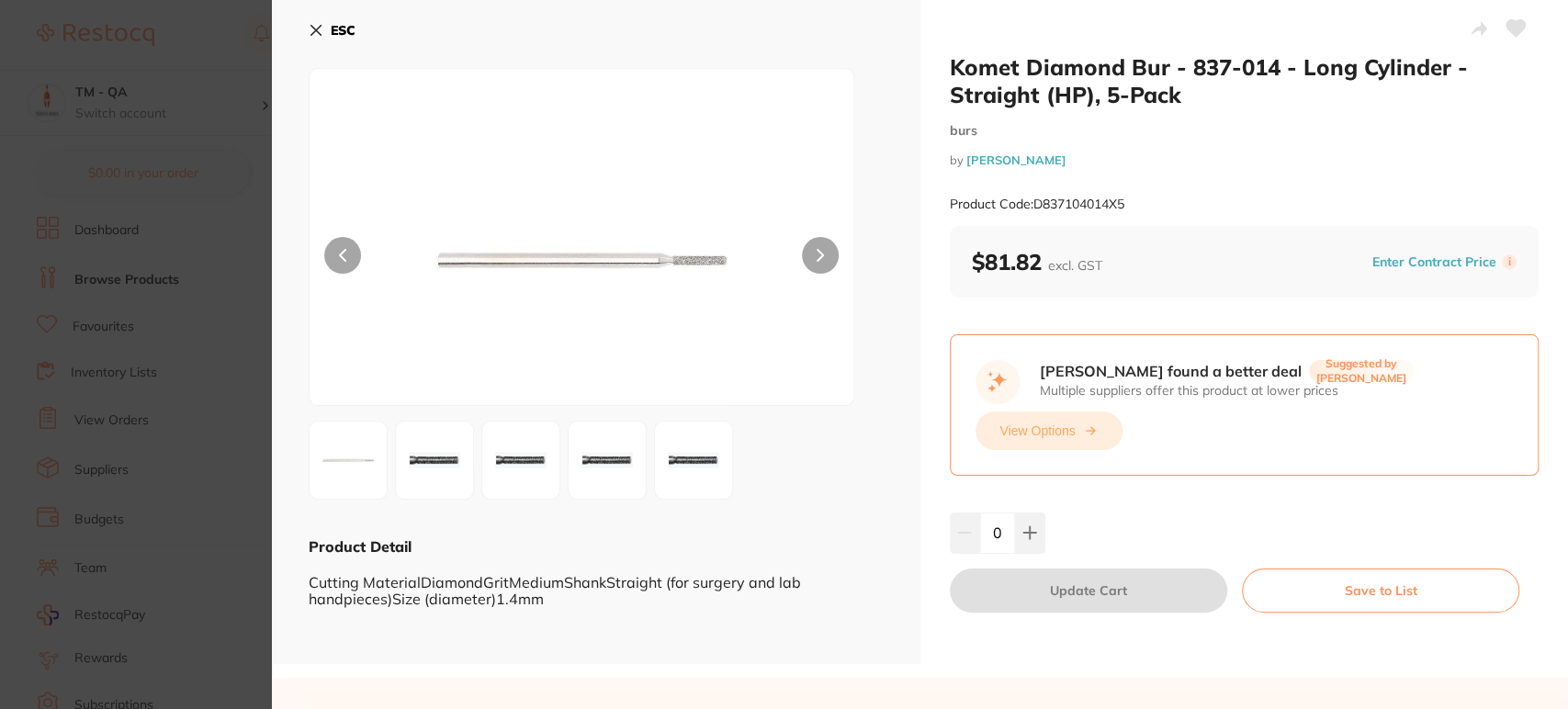 click on "View Options" at bounding box center [1049, 431] 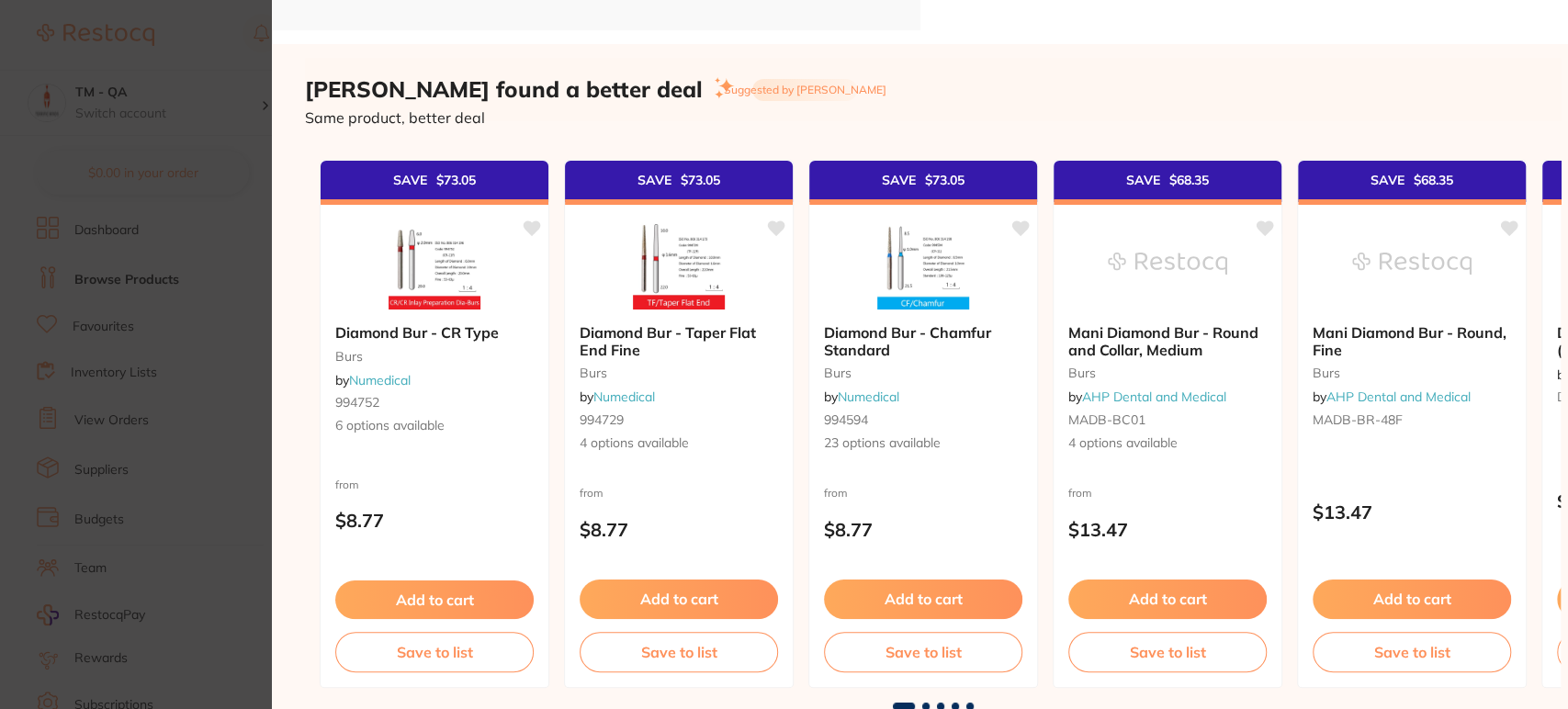 scroll, scrollTop: 0, scrollLeft: 0, axis: both 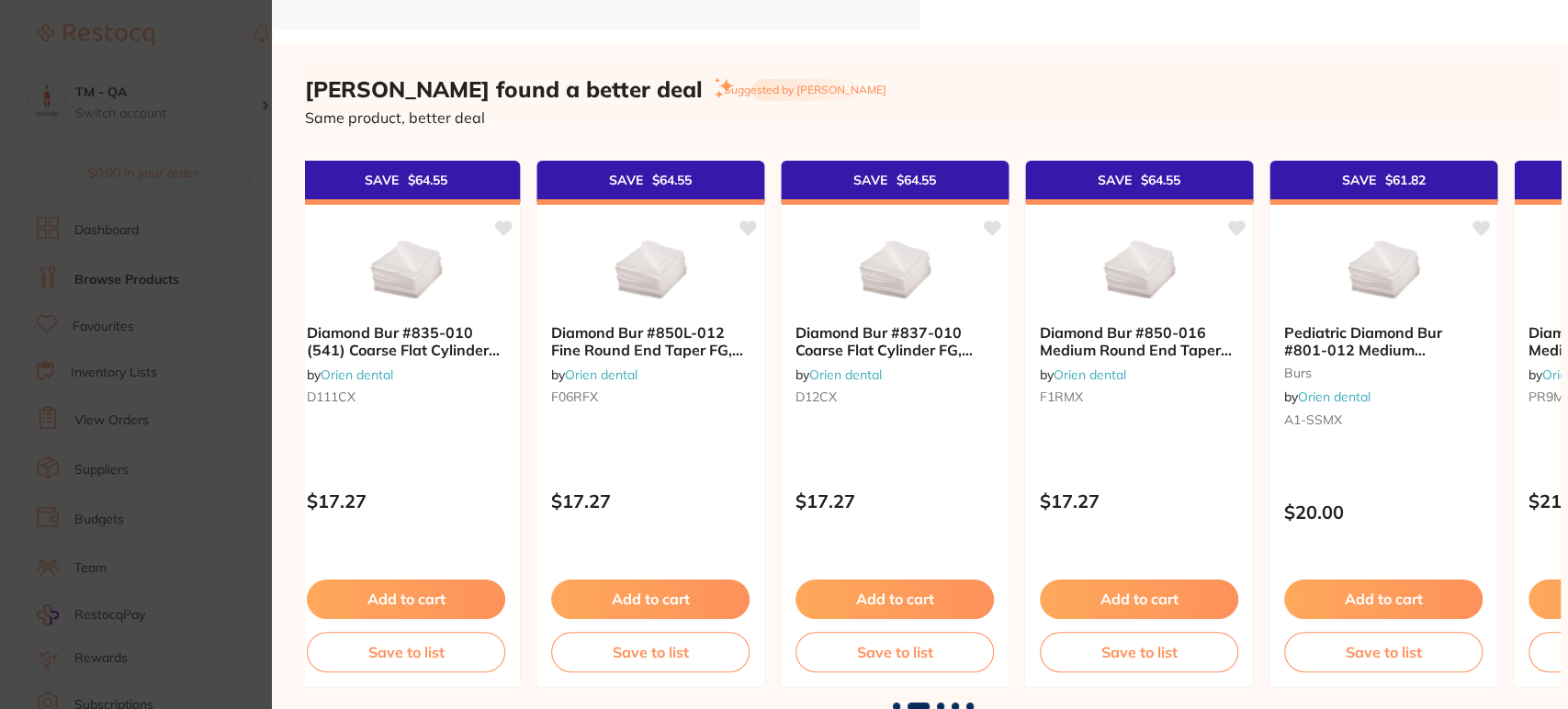 click at bounding box center [941, 706] 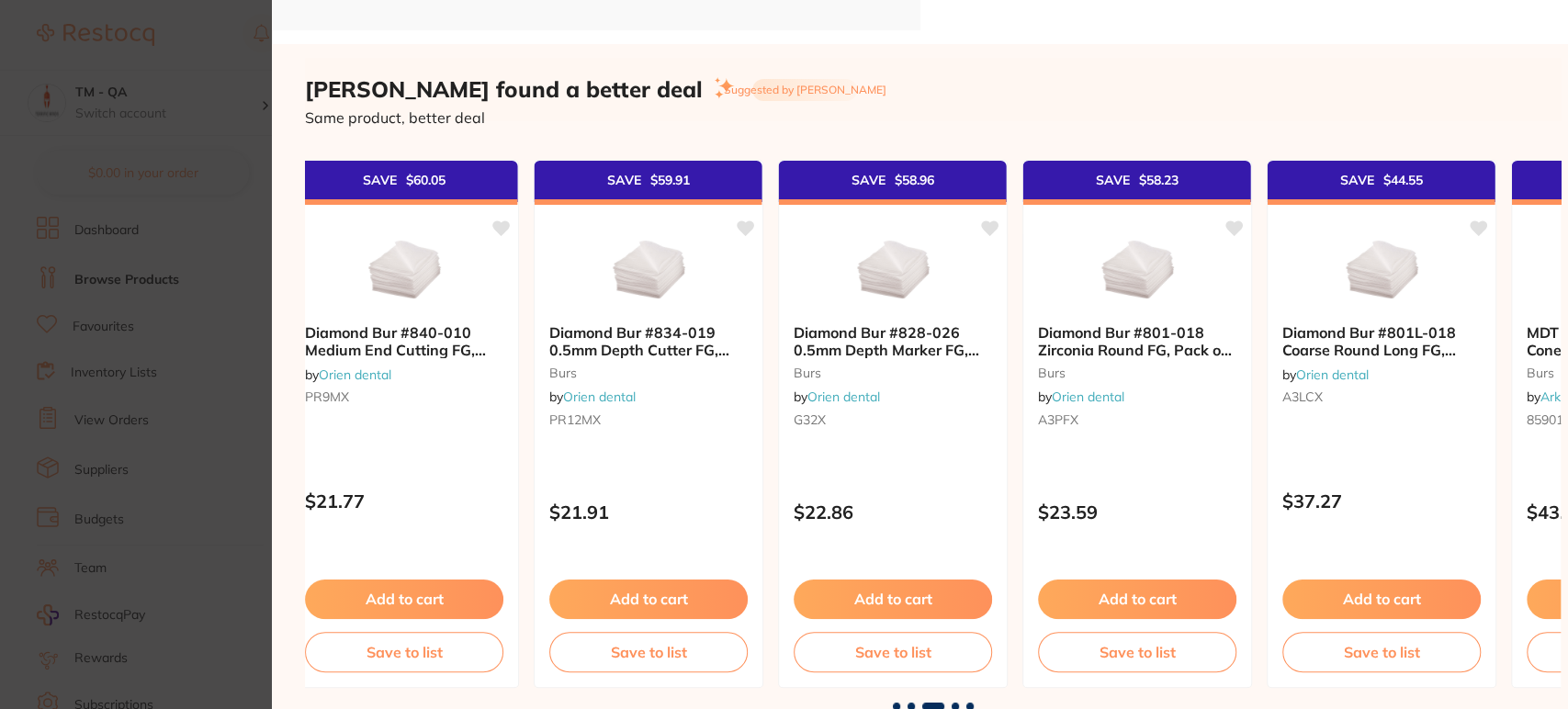 scroll, scrollTop: 0, scrollLeft: 2502, axis: horizontal 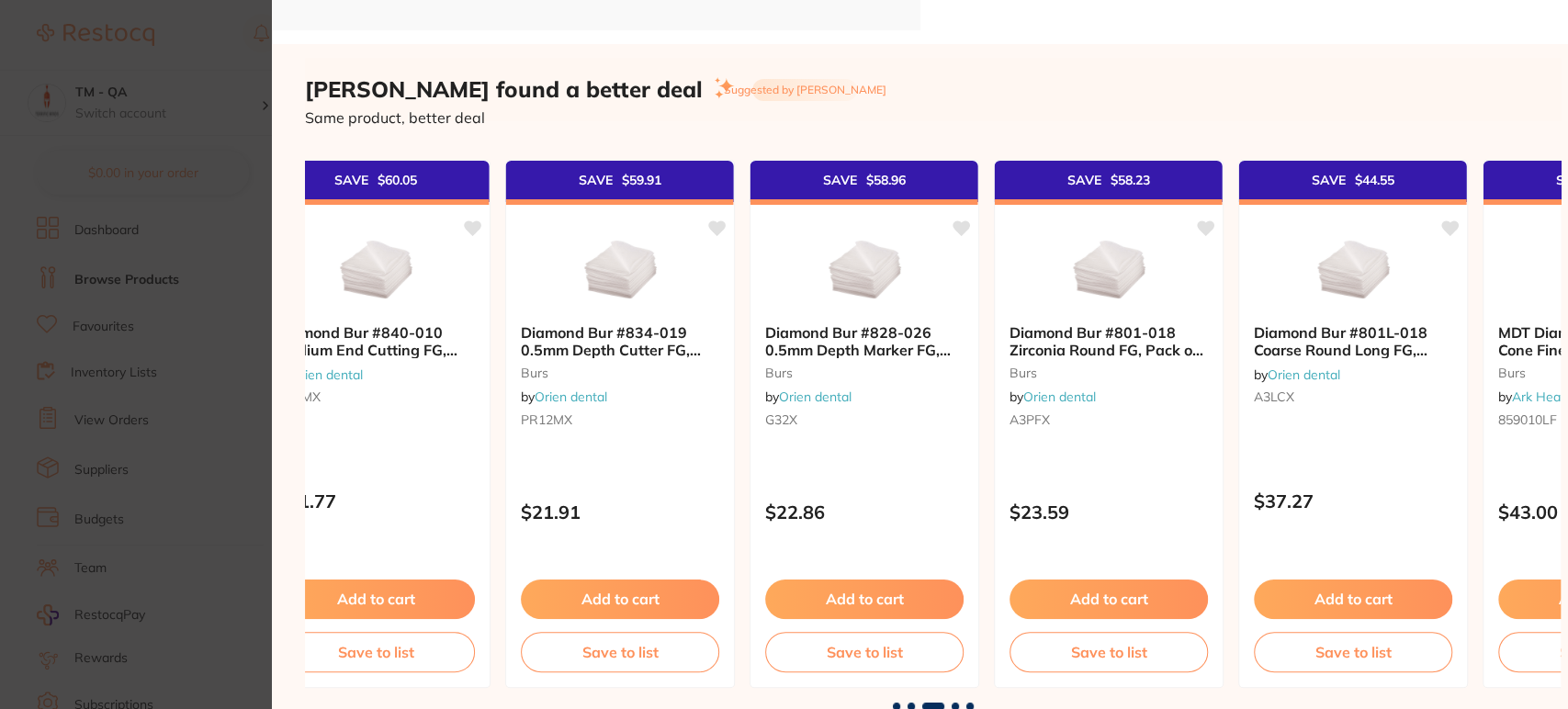 click at bounding box center (955, 706) 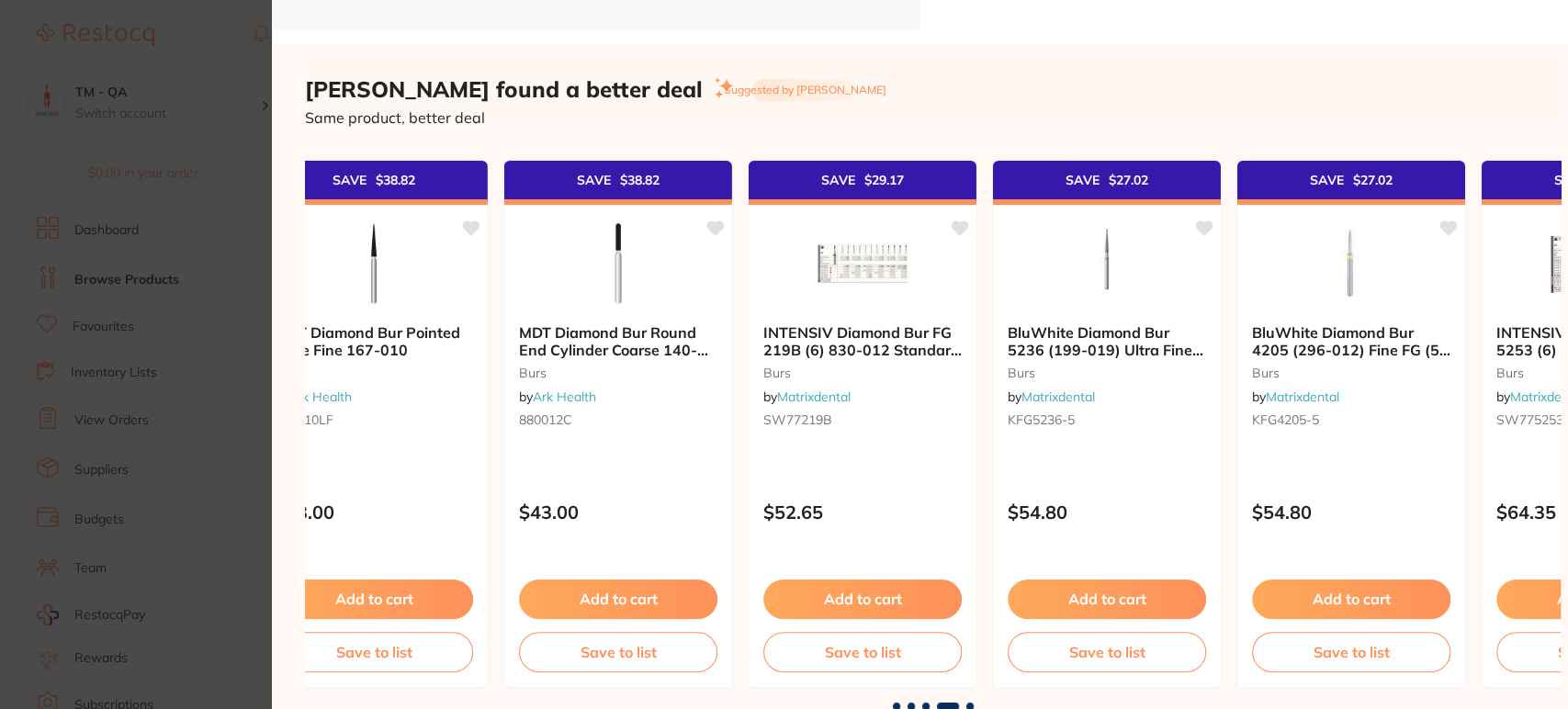 scroll, scrollTop: 0, scrollLeft: 3753, axis: horizontal 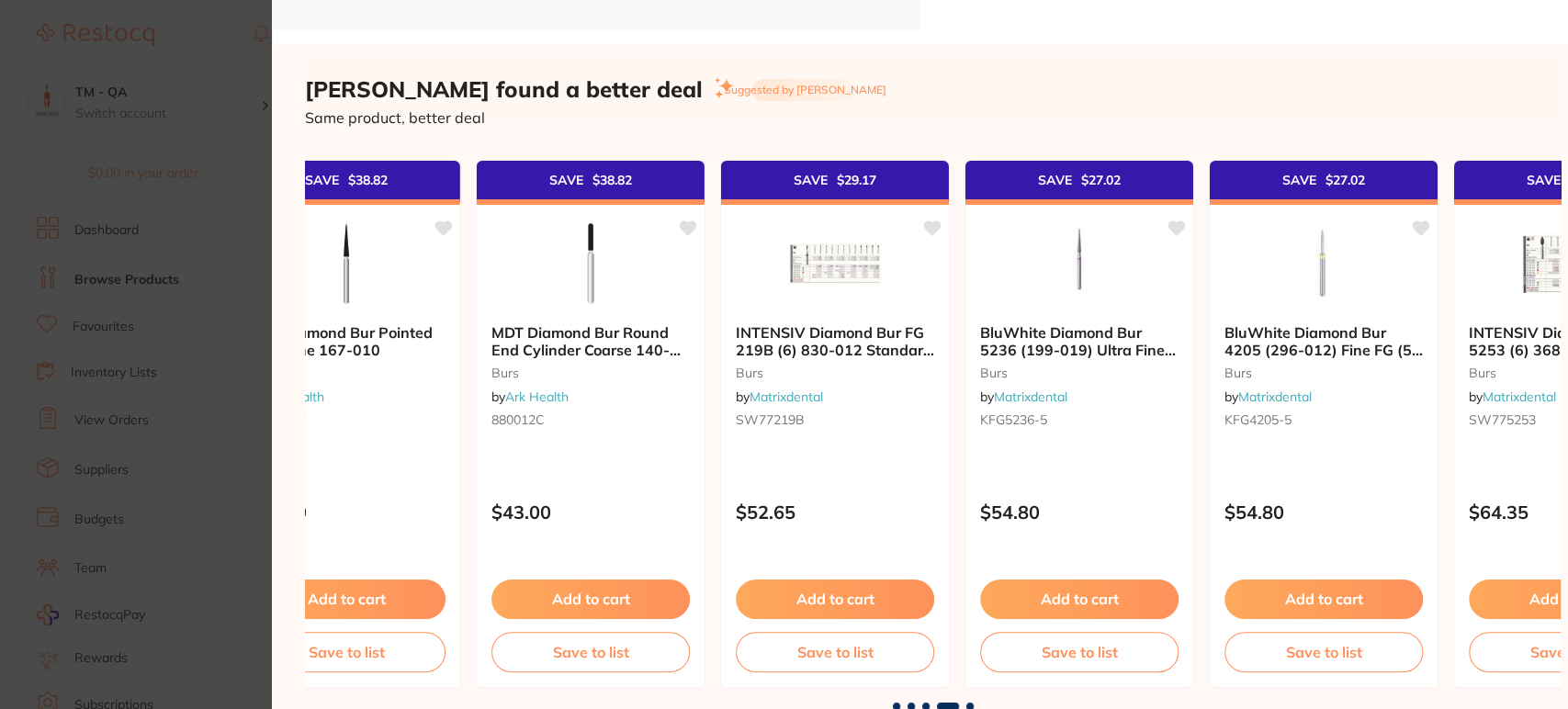 click at bounding box center (970, 706) 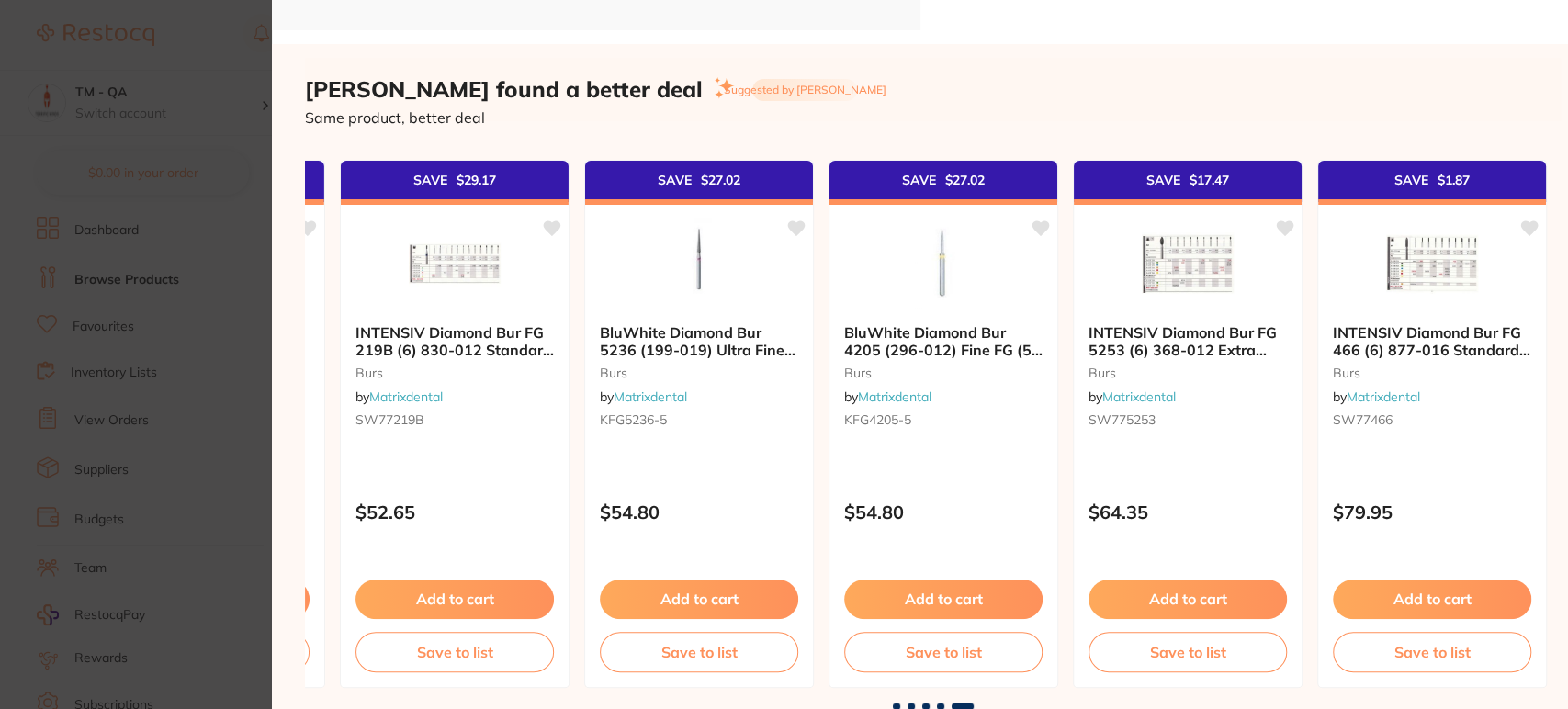 scroll, scrollTop: 0, scrollLeft: 4138, axis: horizontal 